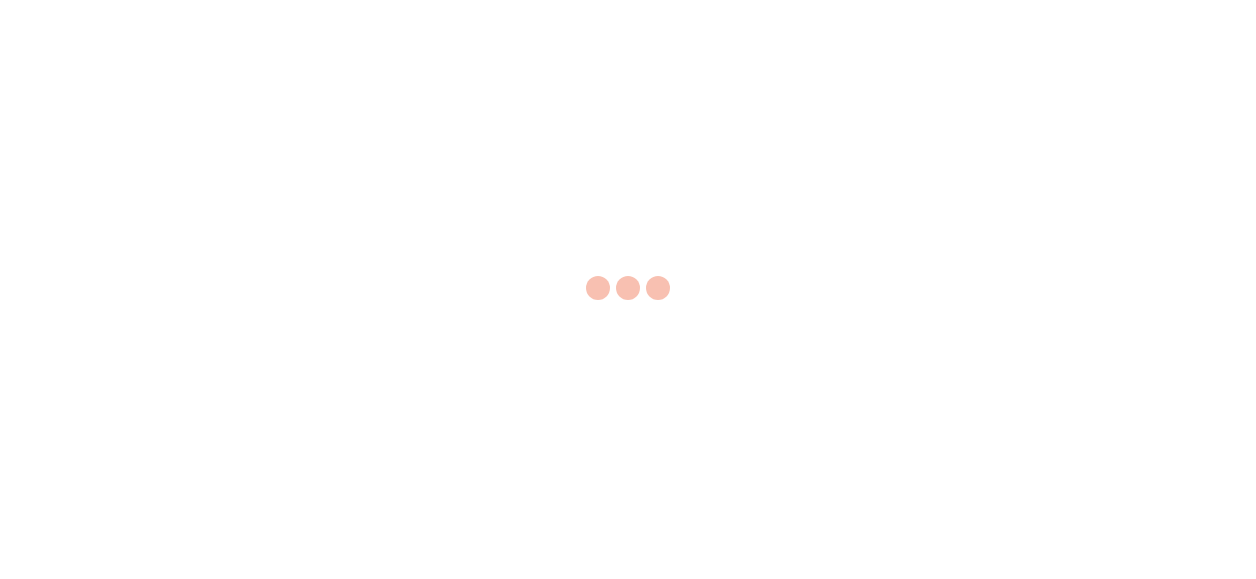 scroll, scrollTop: 0, scrollLeft: 0, axis: both 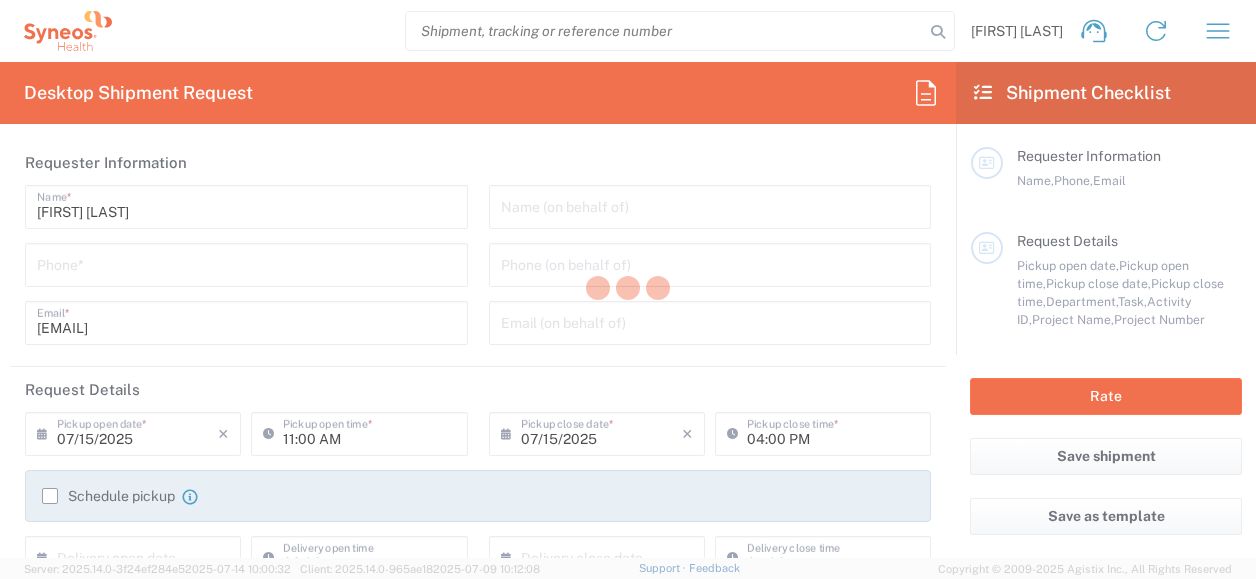 type on "North Carolina" 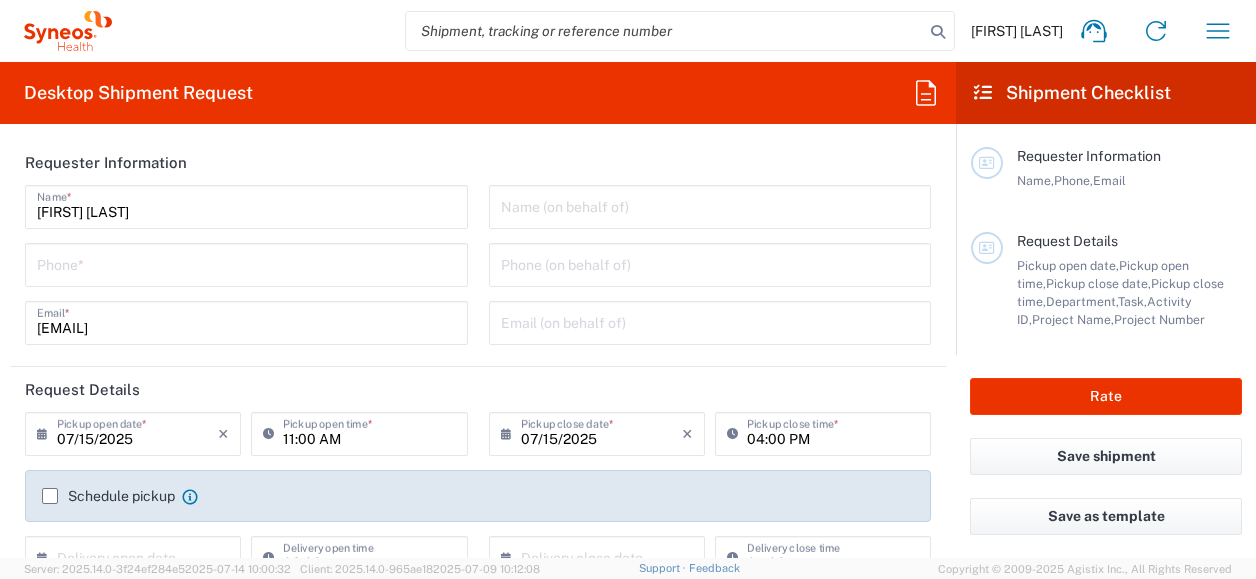 type on "United States" 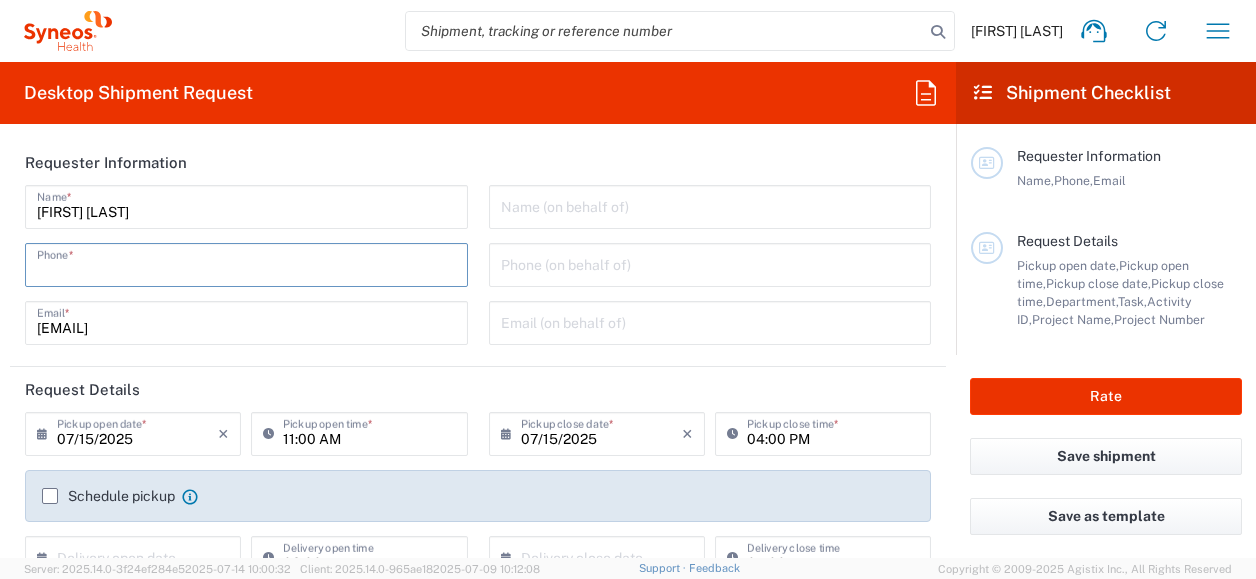 click at bounding box center [246, 263] 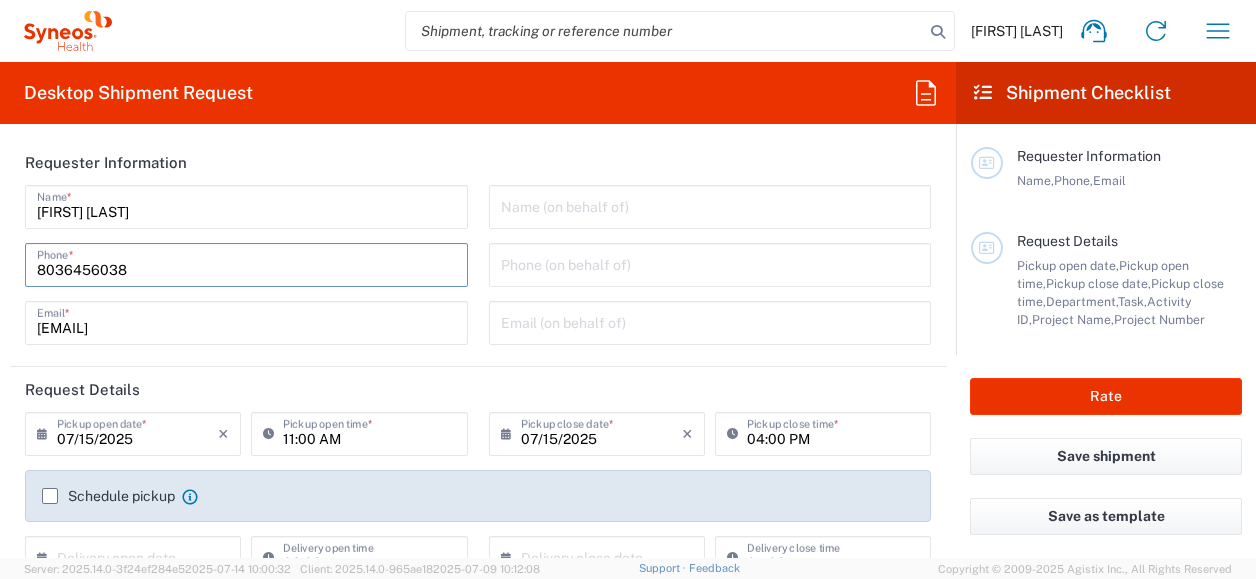 type on "07/18/2025" 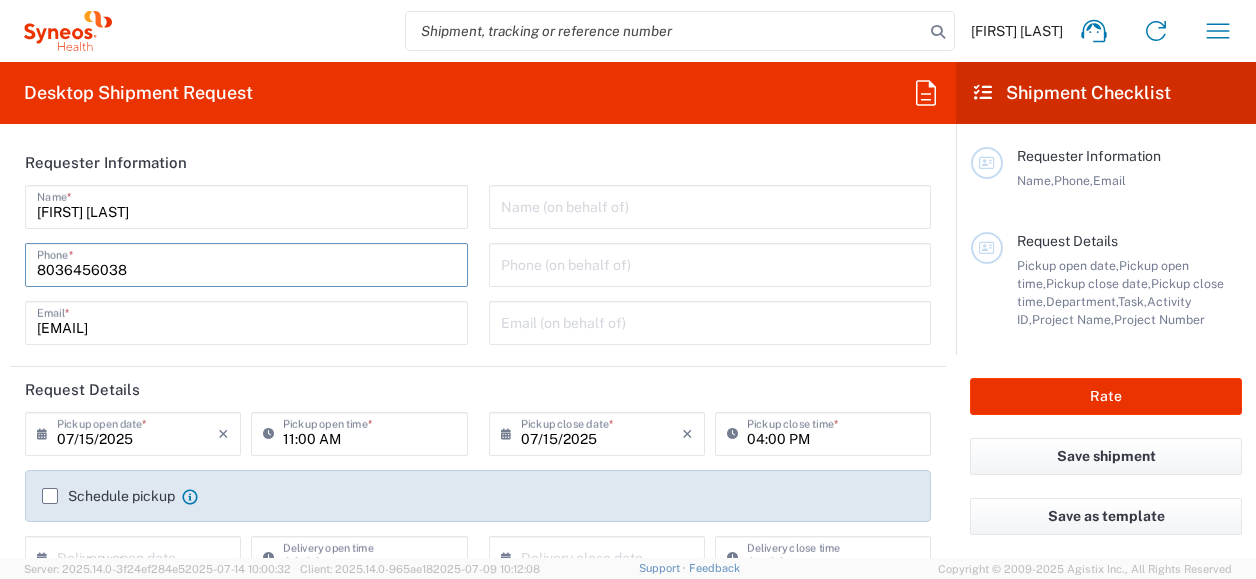 type on "07/23/2025" 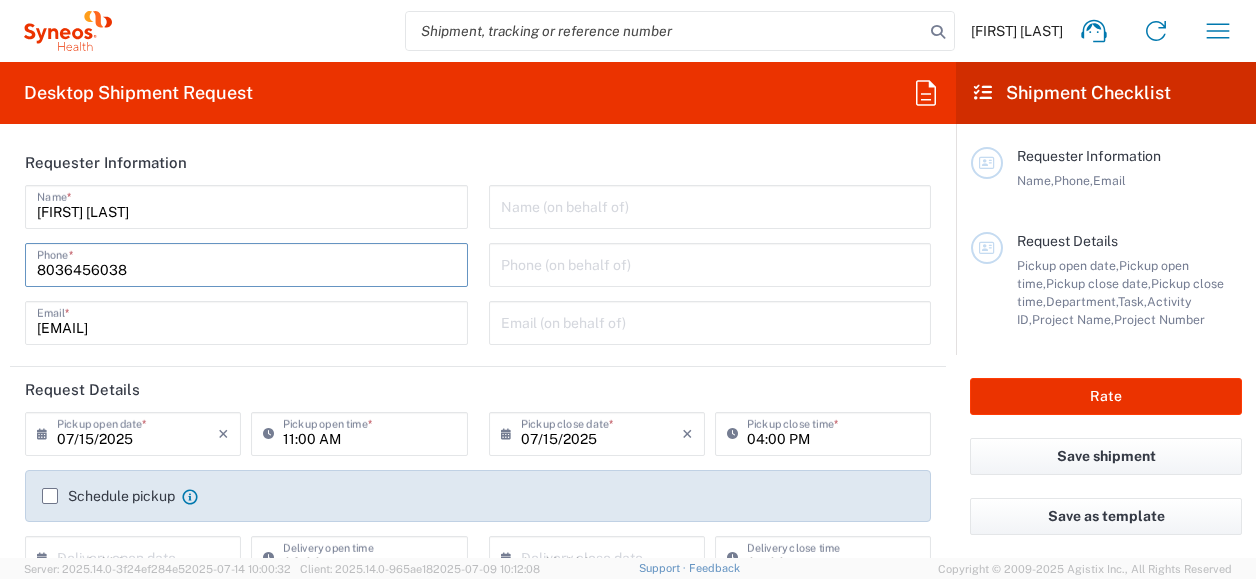 type on "3226 DEPARTMENTAL EXPENSE" 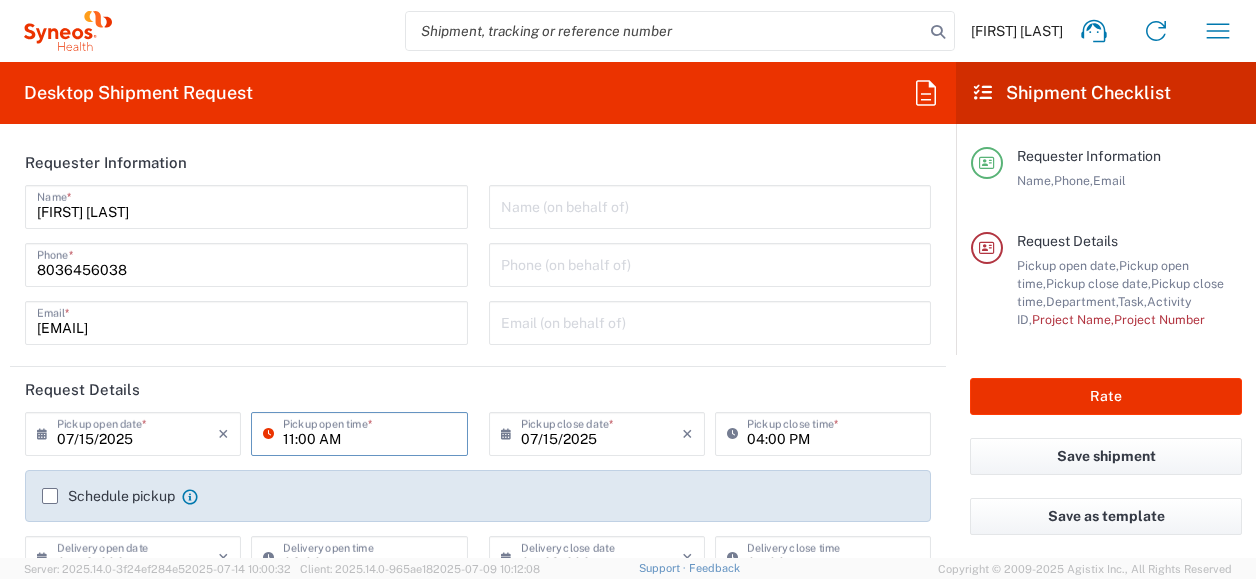click on "11:00 AM" at bounding box center [369, 432] 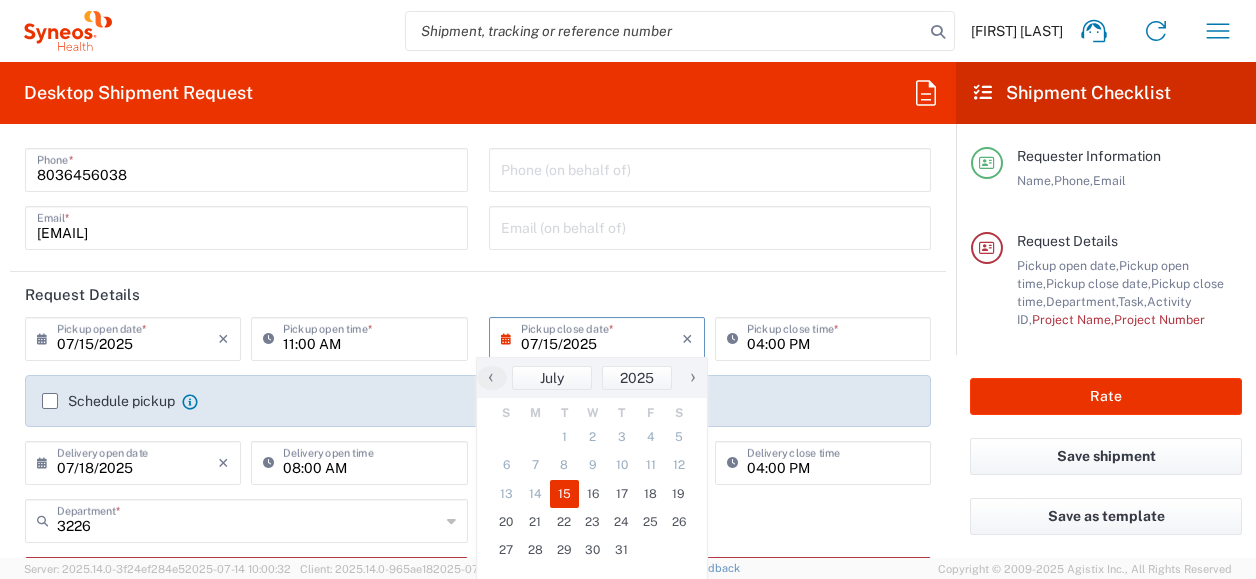 scroll, scrollTop: 100, scrollLeft: 0, axis: vertical 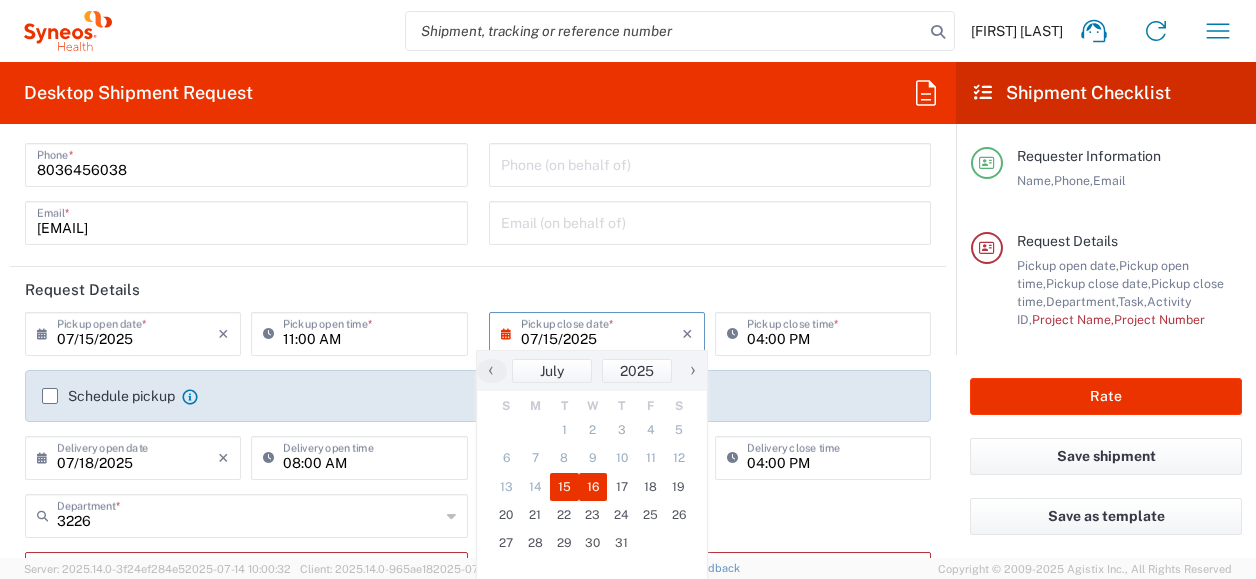 click on "16" 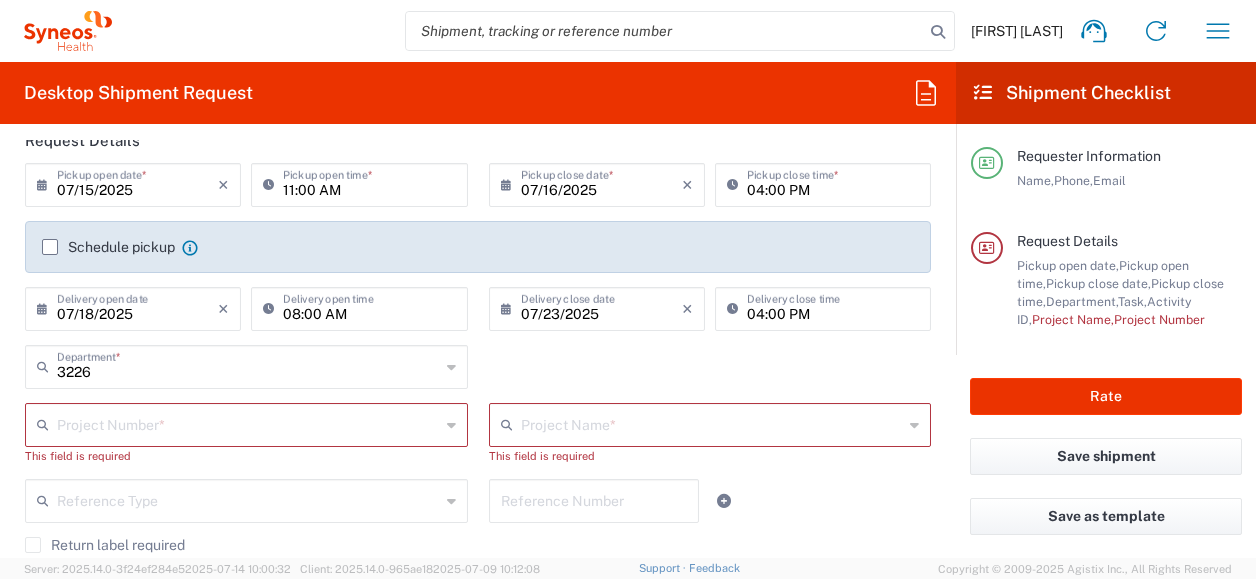 scroll, scrollTop: 250, scrollLeft: 0, axis: vertical 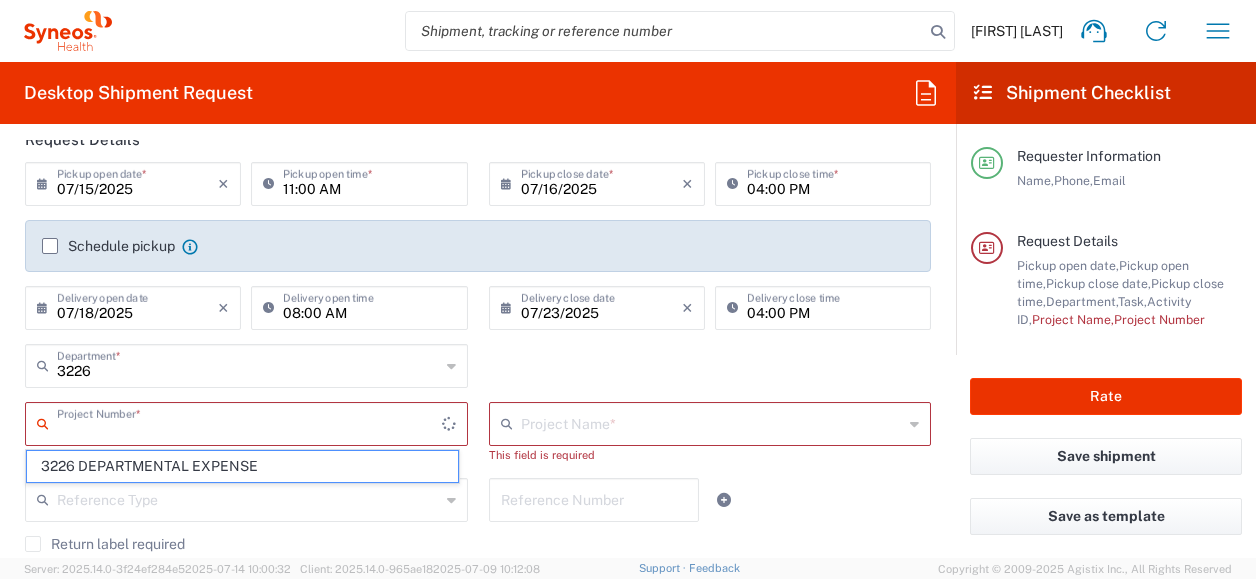 click at bounding box center (249, 422) 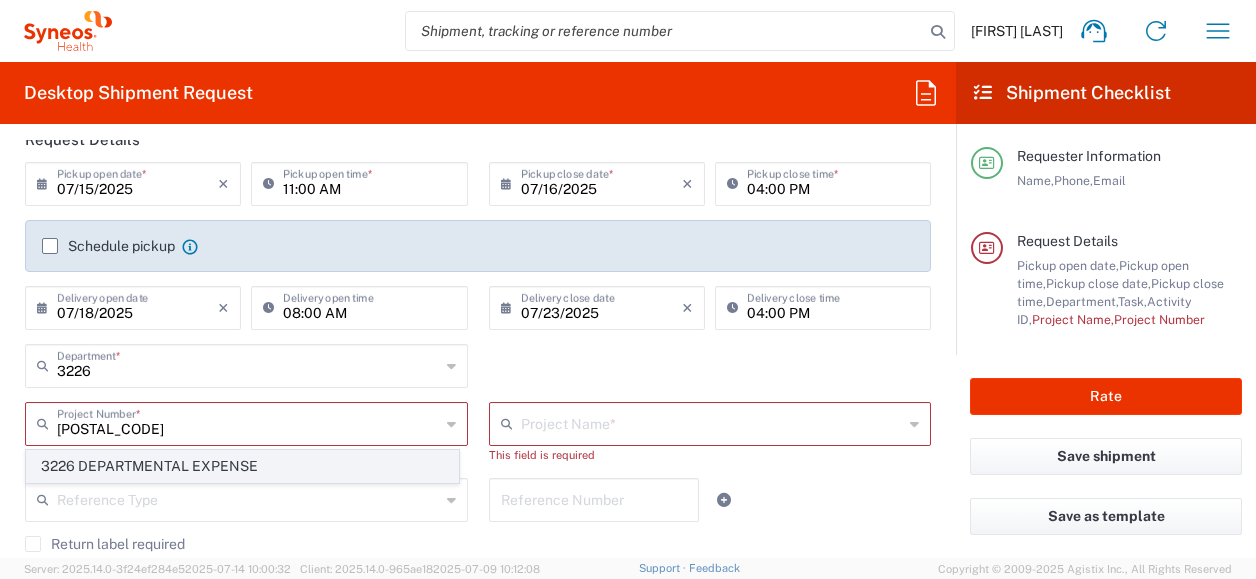click on "3226 DEPARTMENTAL EXPENSE" 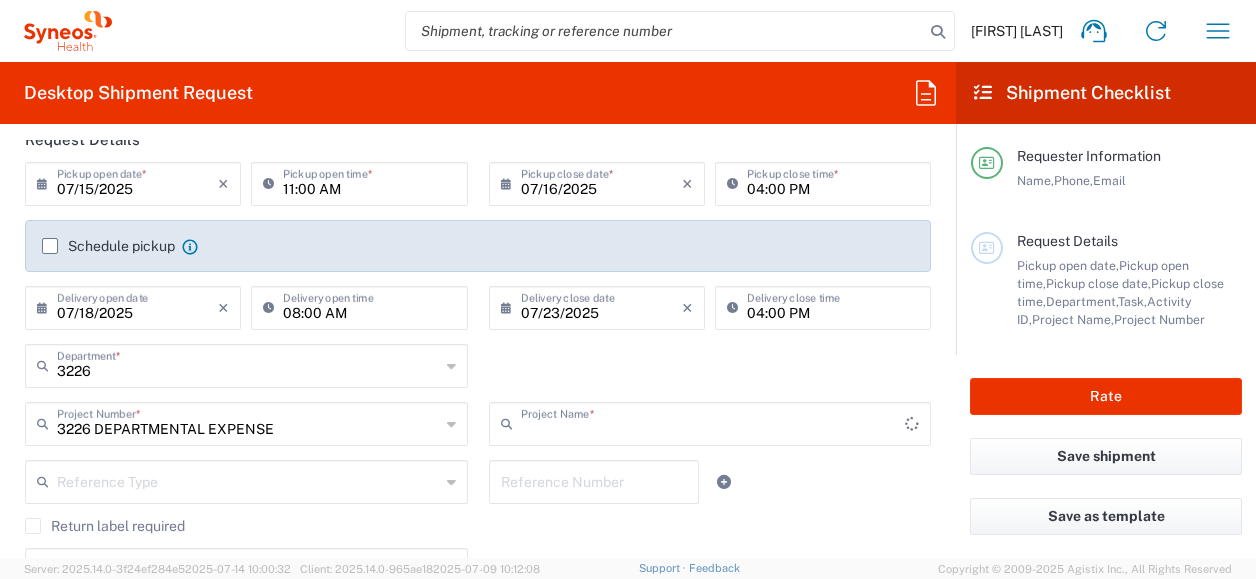 type on "3226 DEPARTMENTAL EXPENSE" 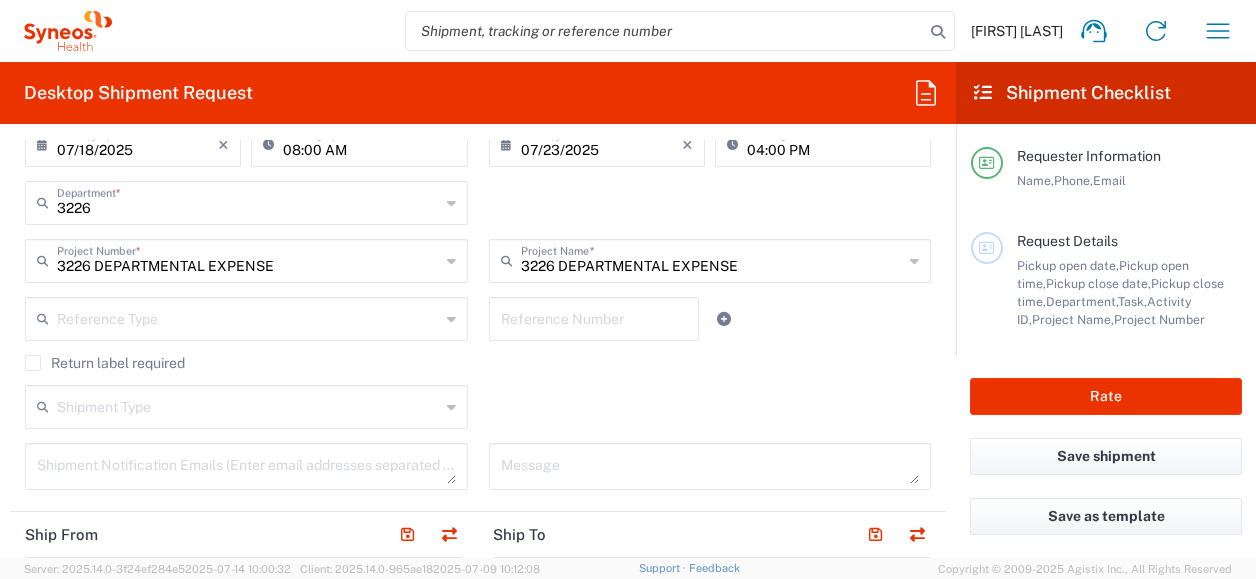 scroll, scrollTop: 414, scrollLeft: 0, axis: vertical 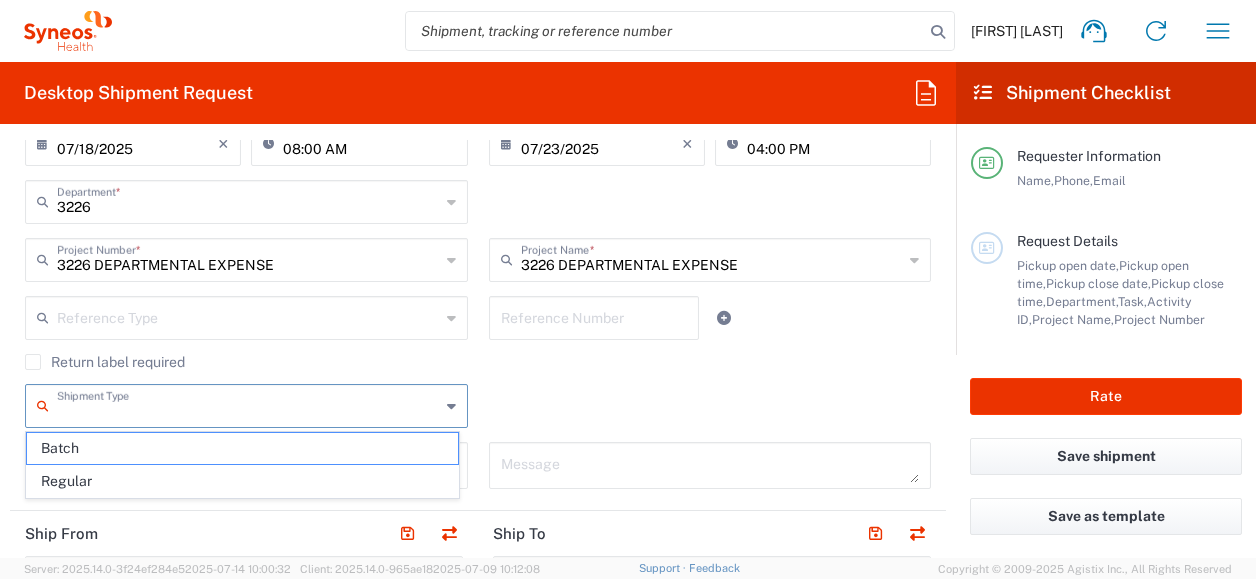 click at bounding box center (248, 404) 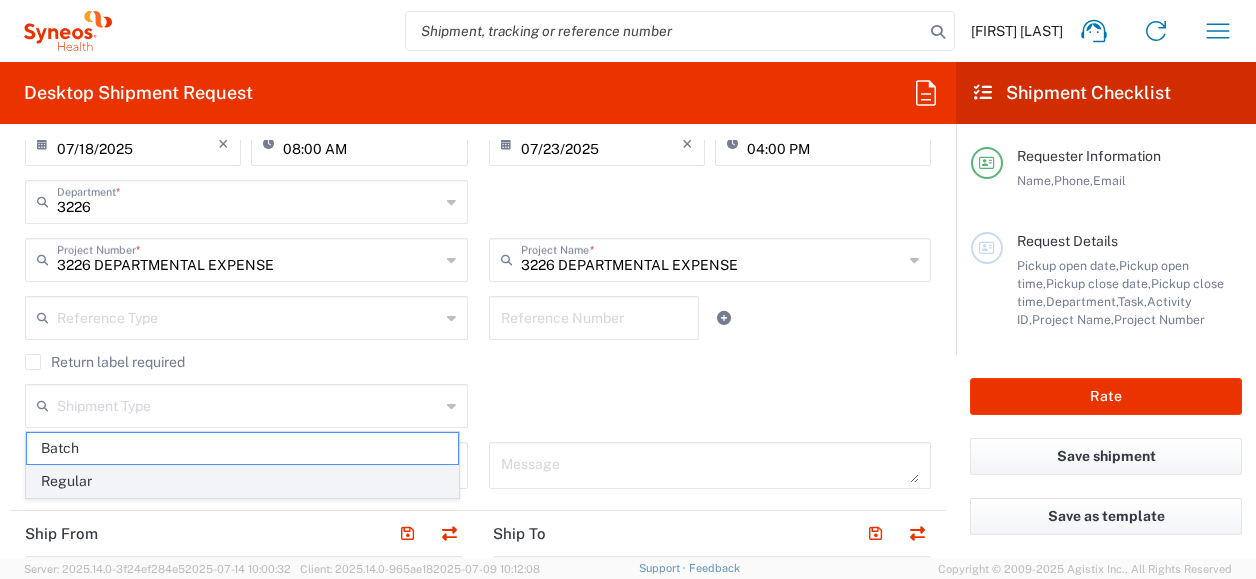 click on "Regular" 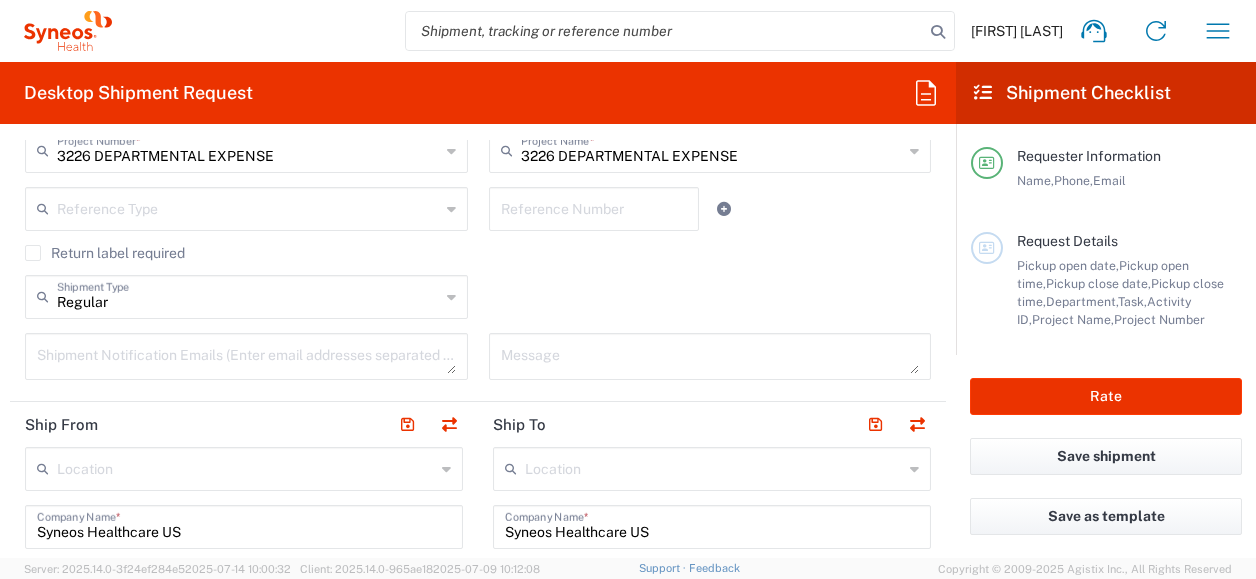 scroll, scrollTop: 522, scrollLeft: 0, axis: vertical 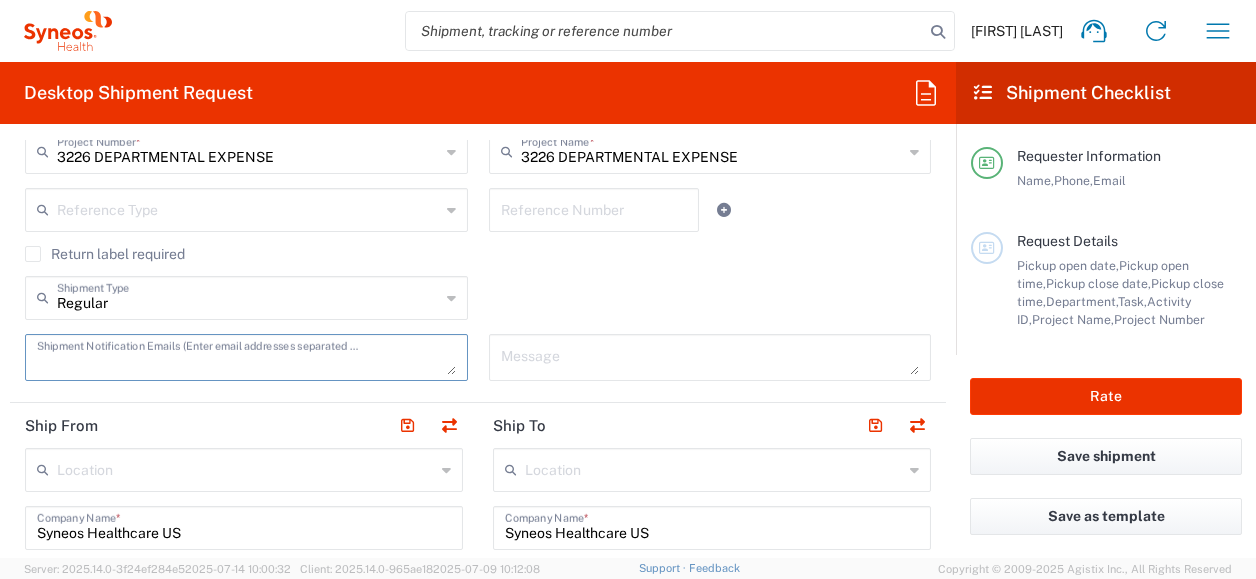 click at bounding box center [246, 357] 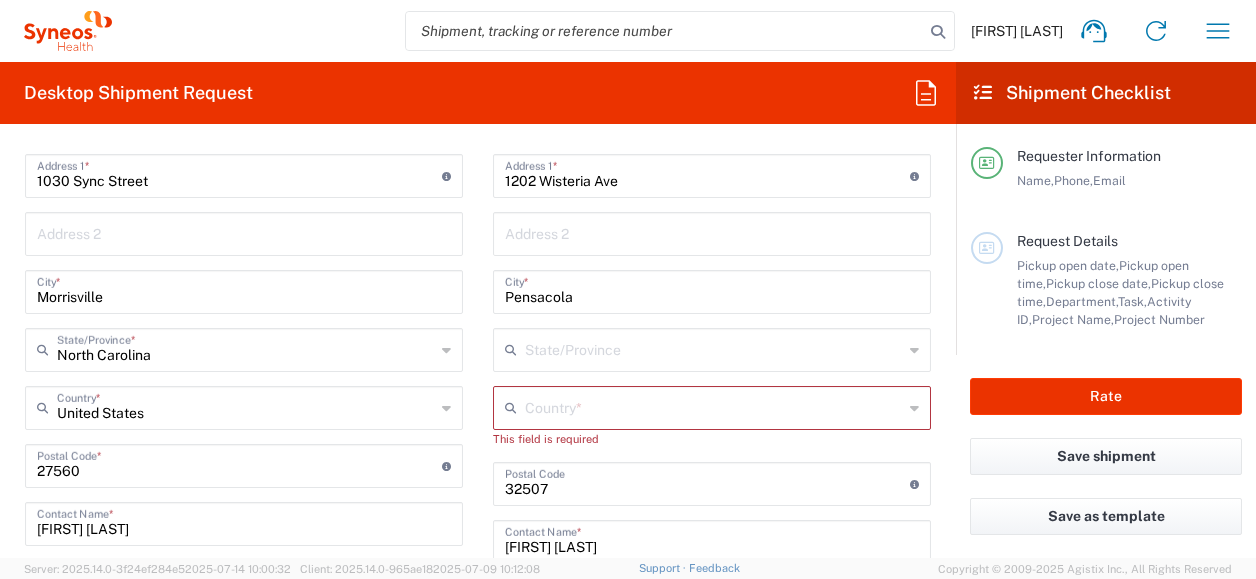 scroll, scrollTop: 972, scrollLeft: 0, axis: vertical 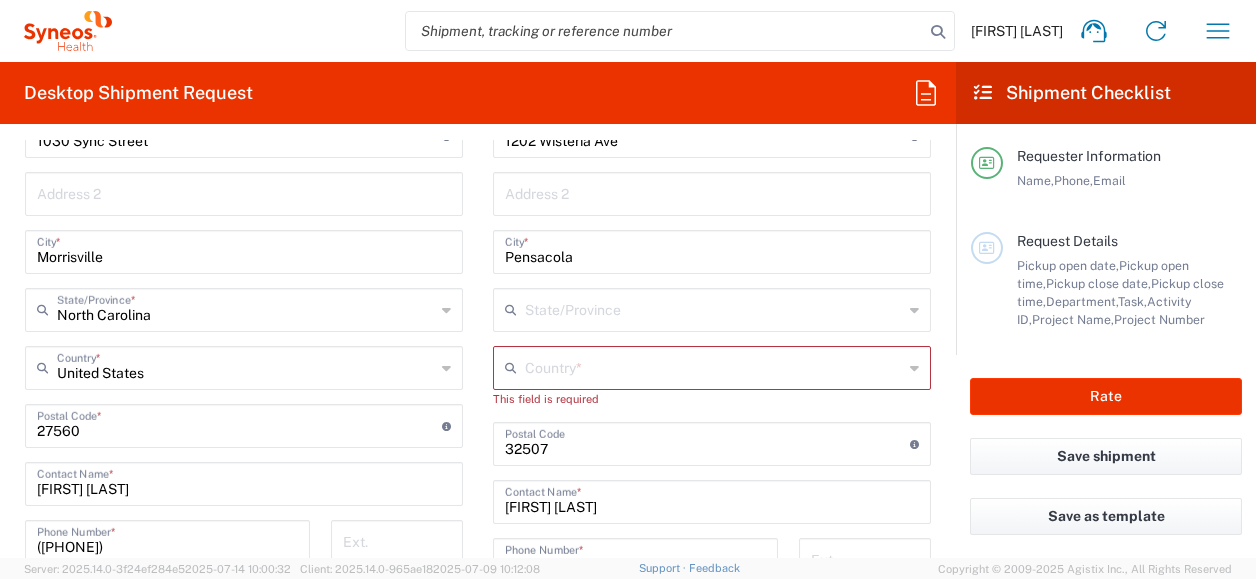 type on "[EMAIL]" 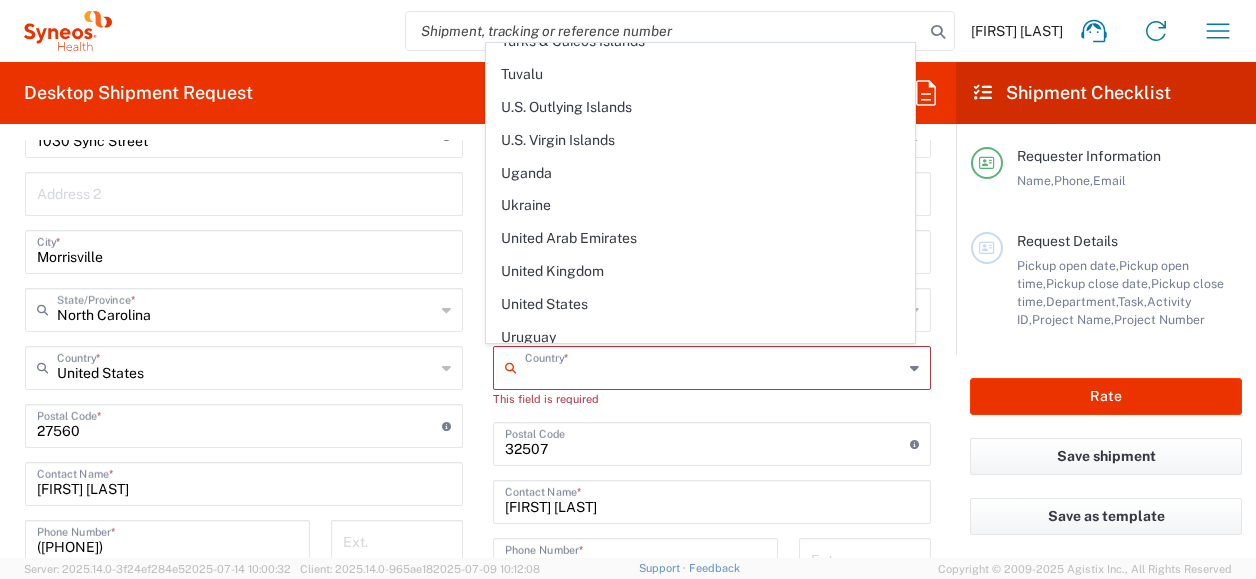 scroll, scrollTop: 7493, scrollLeft: 0, axis: vertical 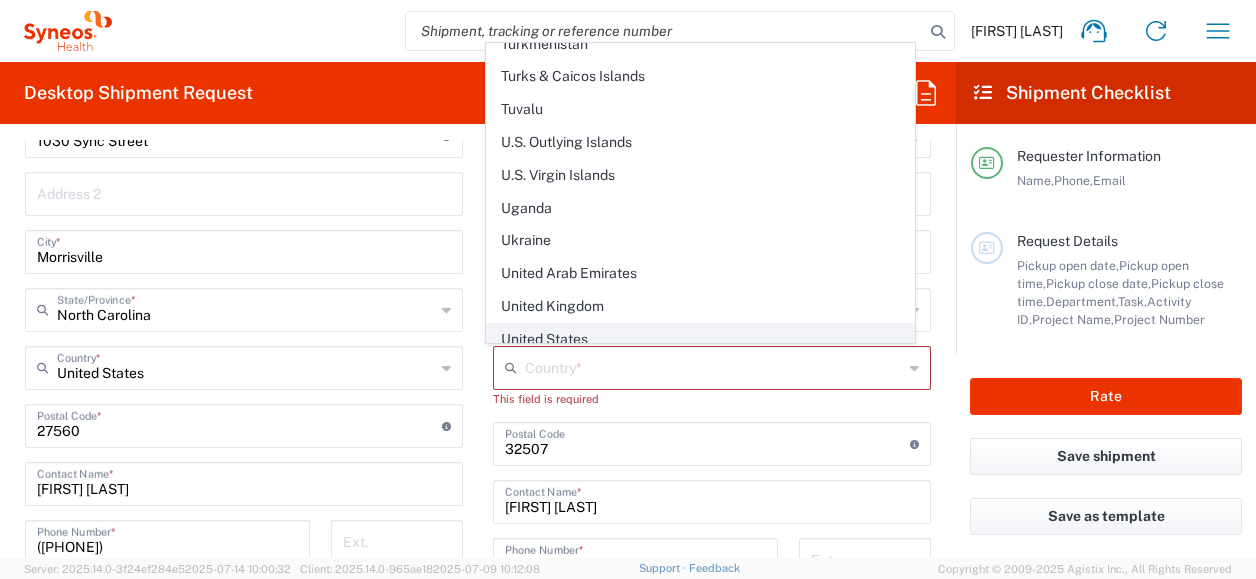 click on "United States" 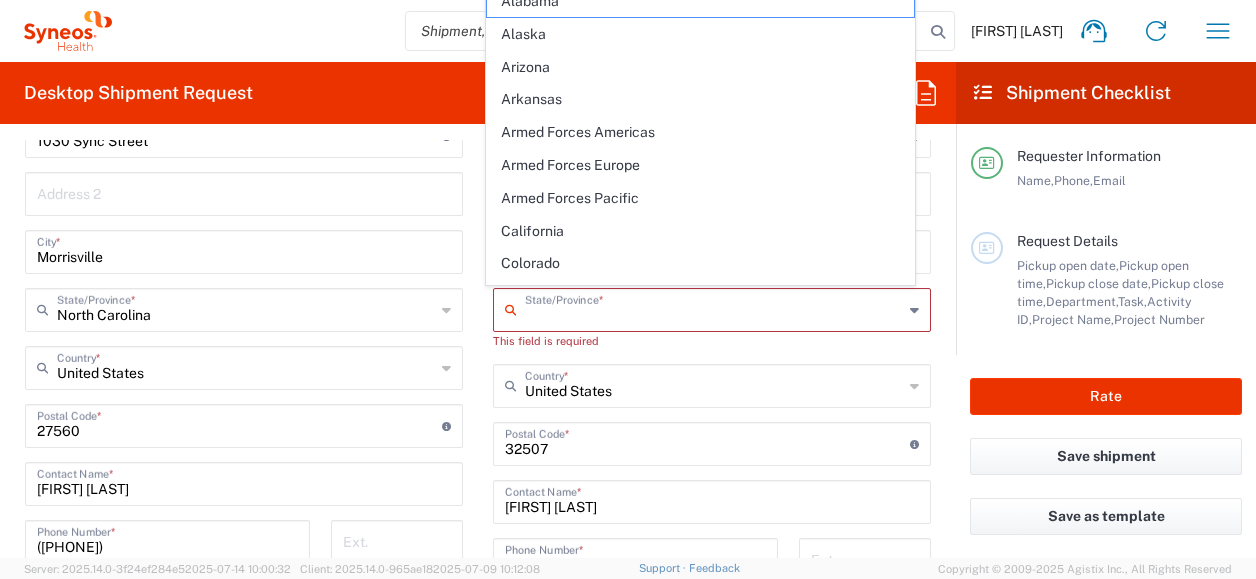 click at bounding box center [714, 308] 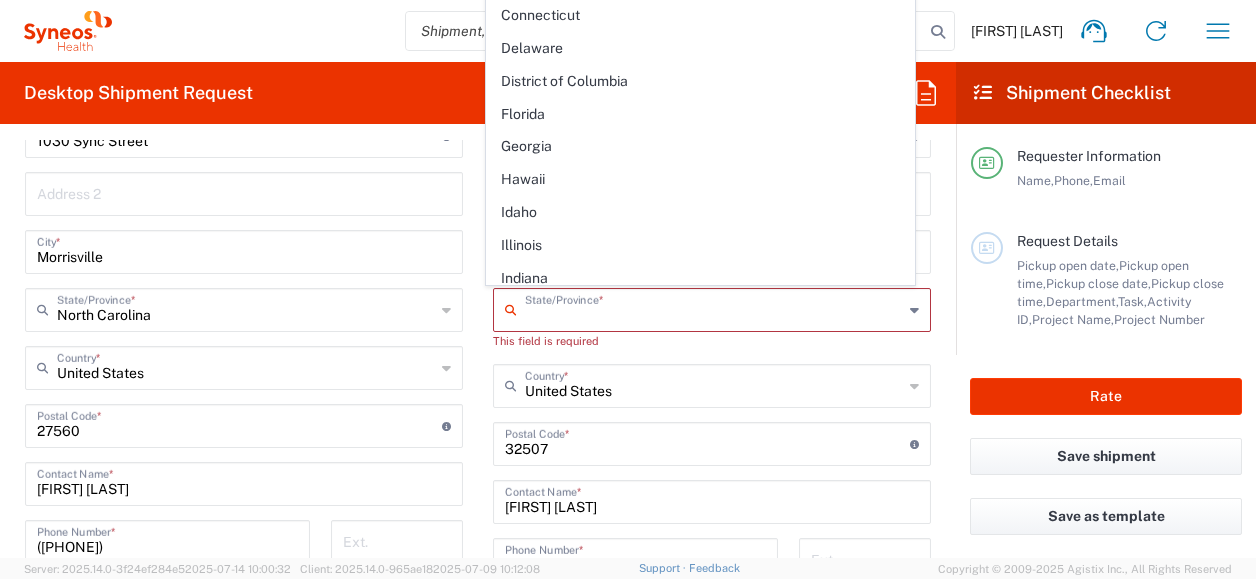 scroll, scrollTop: 284, scrollLeft: 0, axis: vertical 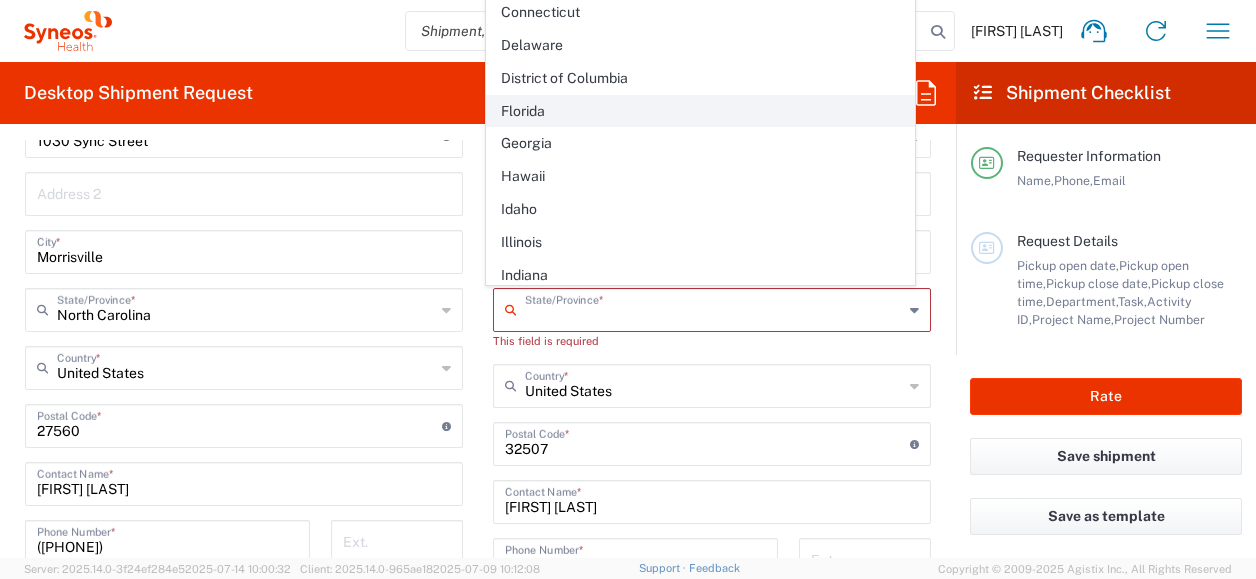 click on "Florida" 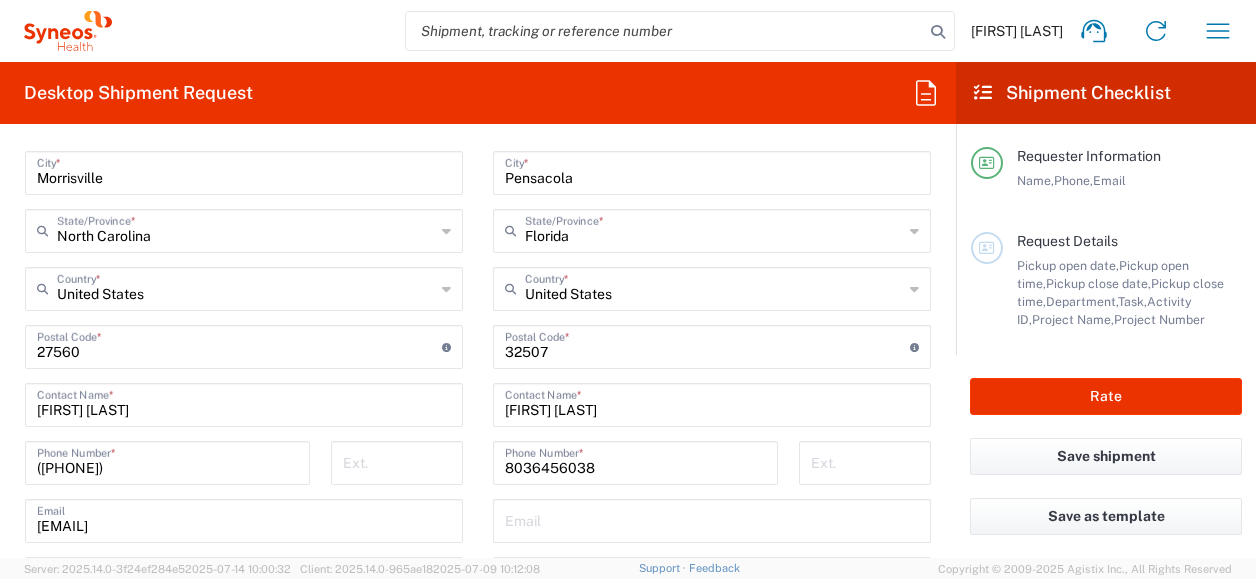 scroll, scrollTop: 1050, scrollLeft: 0, axis: vertical 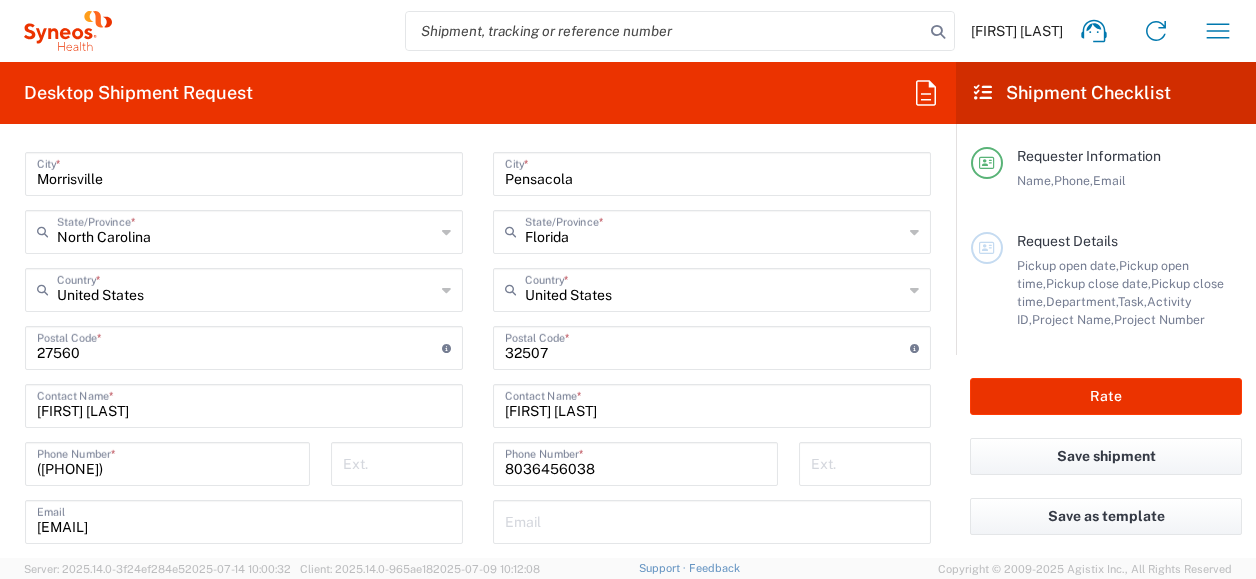 click on "[FIRST] [LAST]" at bounding box center [244, 404] 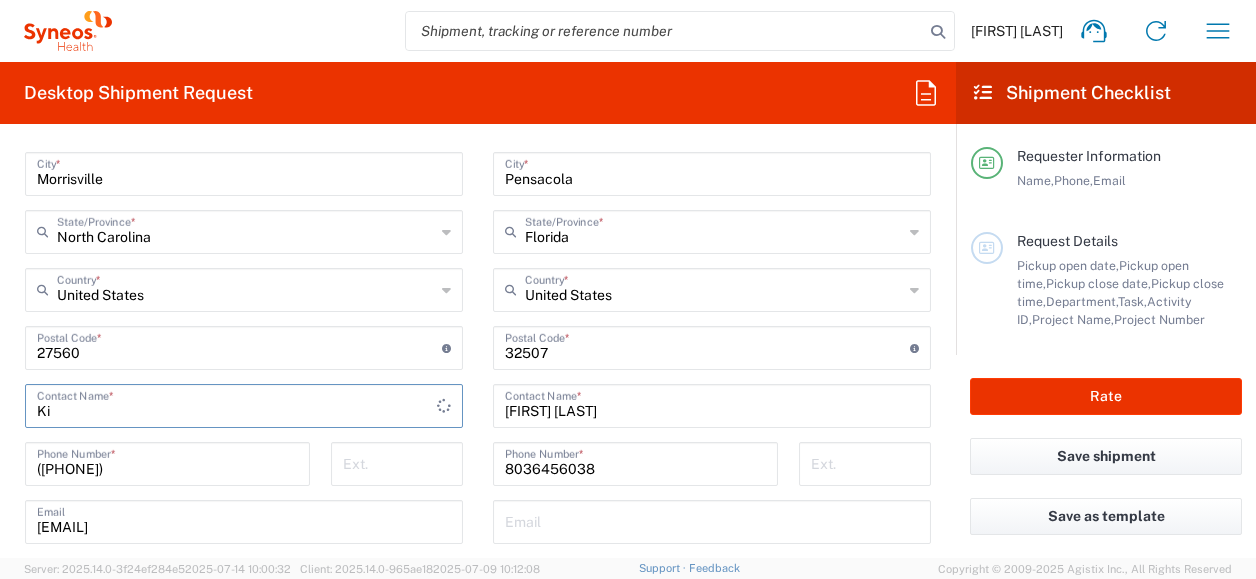 type on "K" 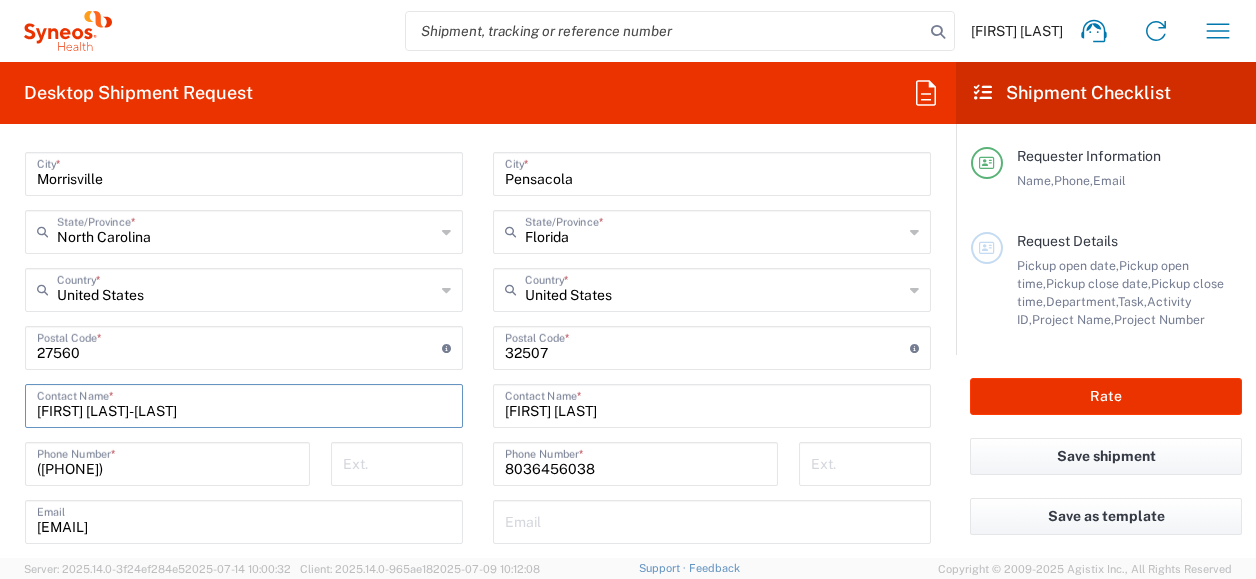 type on "[FIRST] [LAST]-[LAST]" 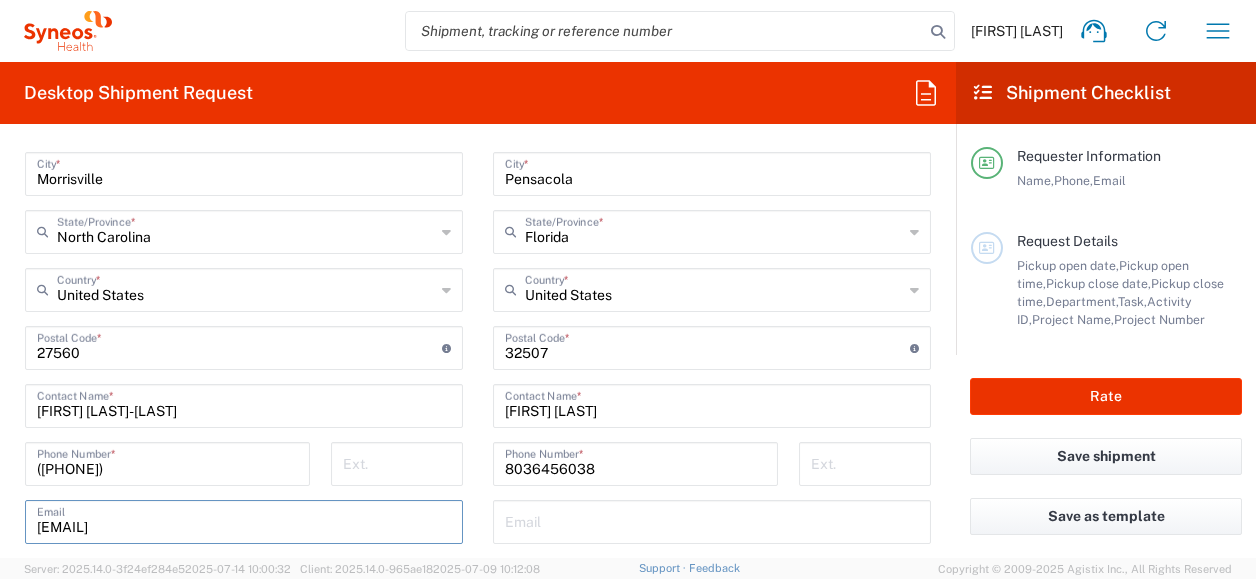 drag, startPoint x: 223, startPoint y: 527, endPoint x: 2, endPoint y: 518, distance: 221.18318 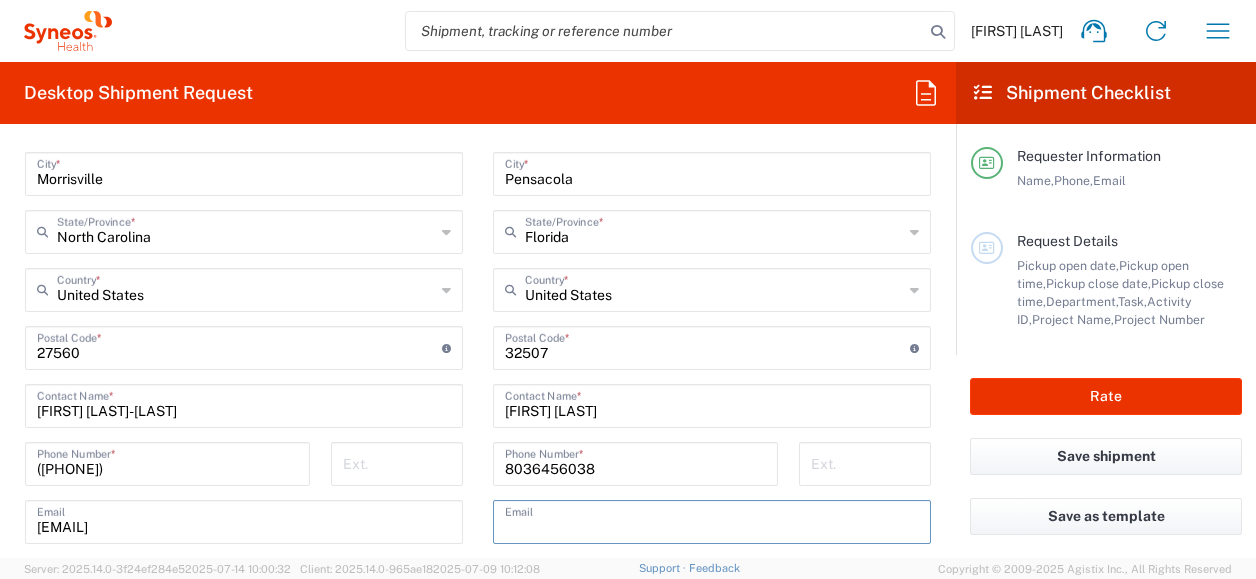 type on "[EMAIL]" 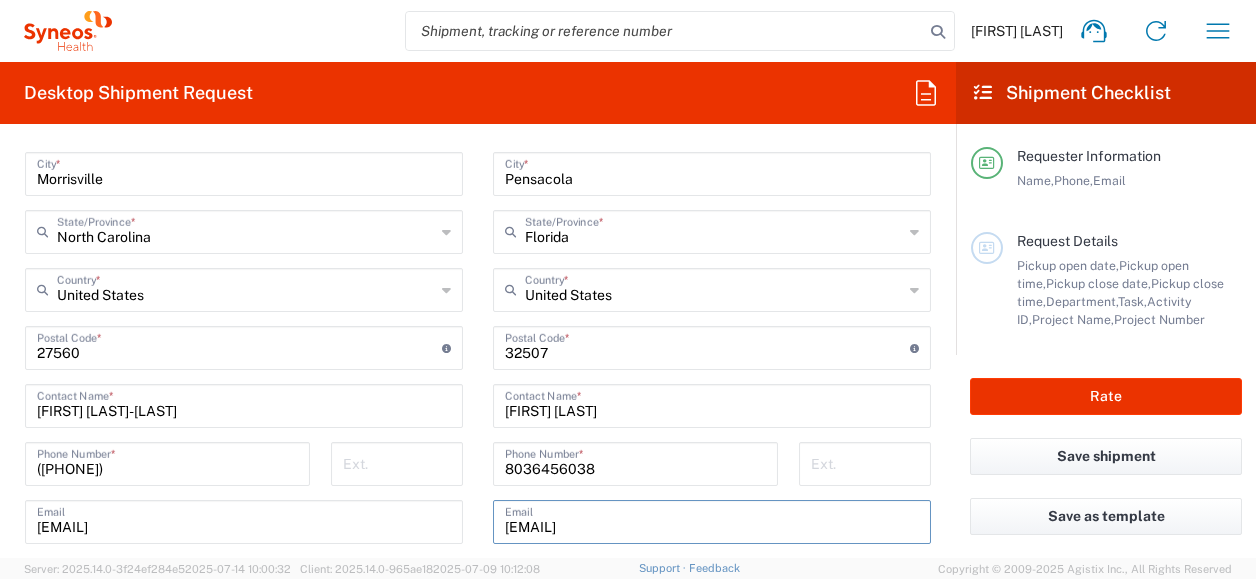 type on "[EMAIL]" 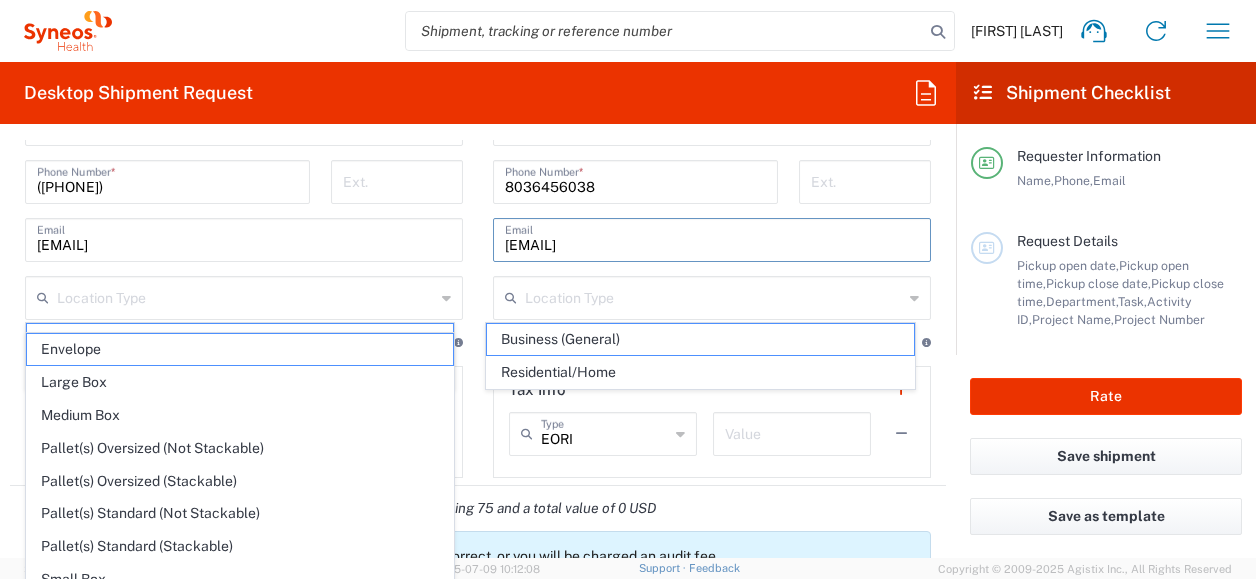 scroll, scrollTop: 1331, scrollLeft: 0, axis: vertical 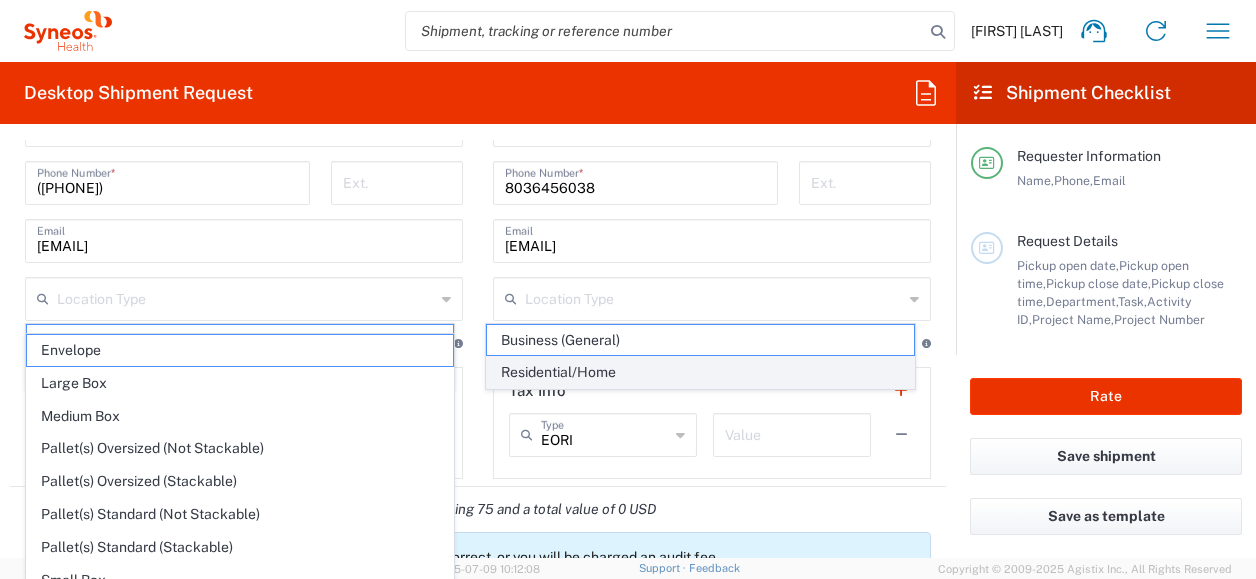 click on "Residential/Home" 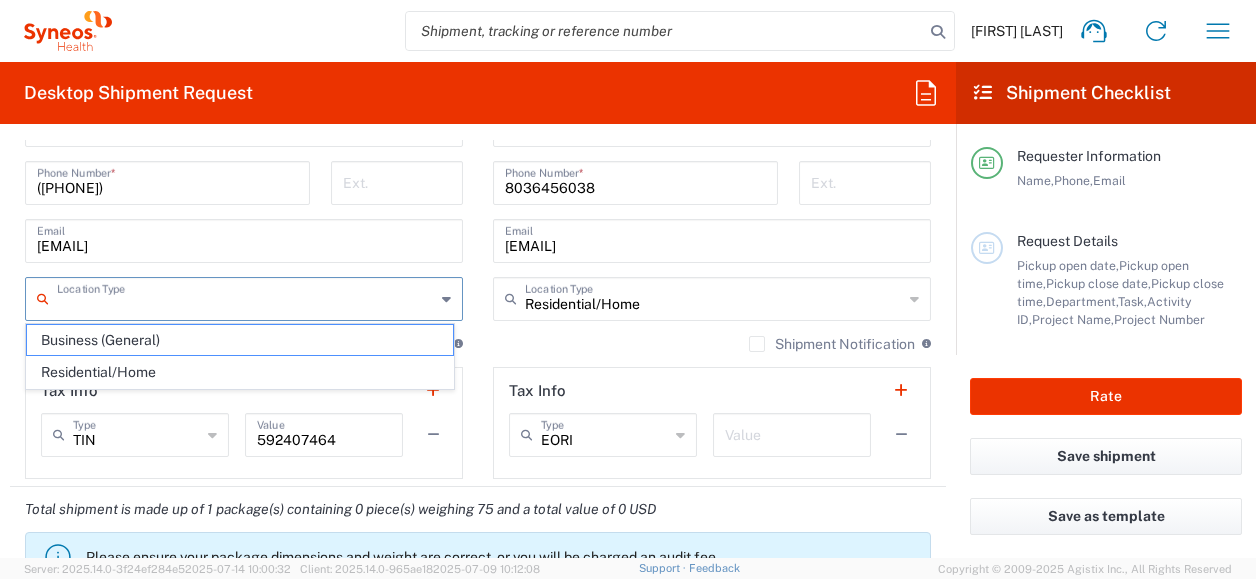 click at bounding box center (246, 297) 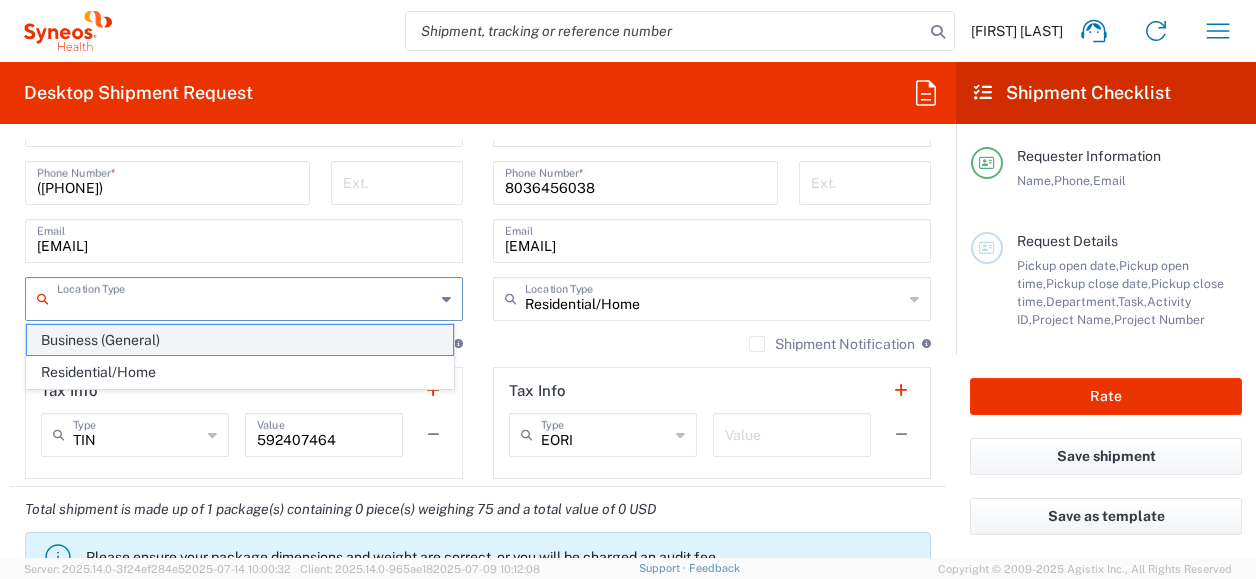 click on "Business (General)" 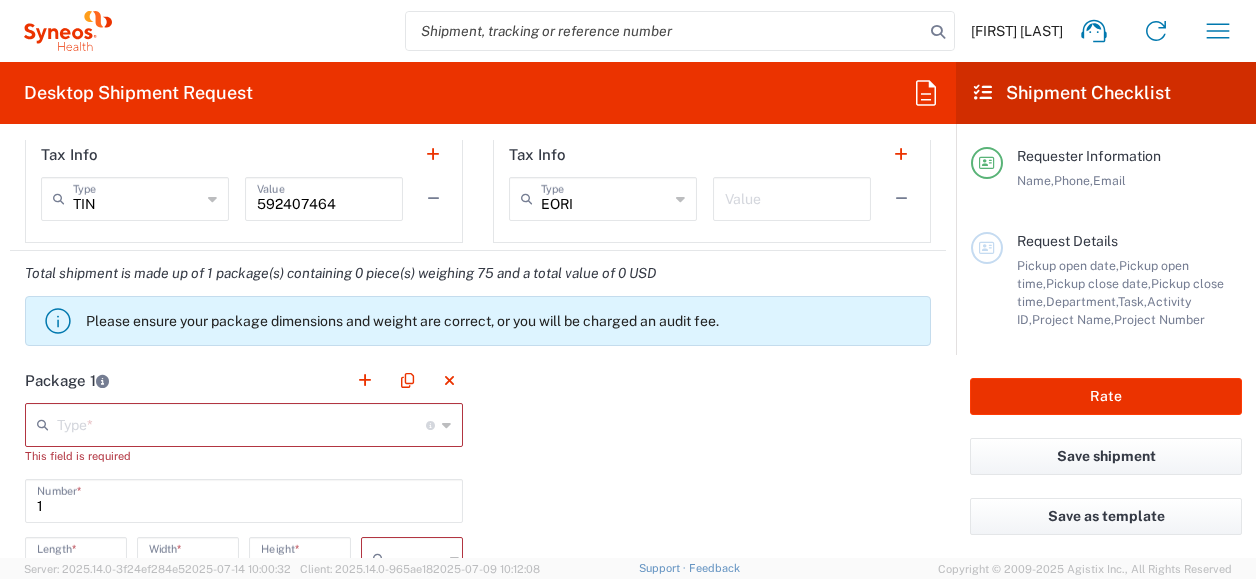 scroll, scrollTop: 1583, scrollLeft: 0, axis: vertical 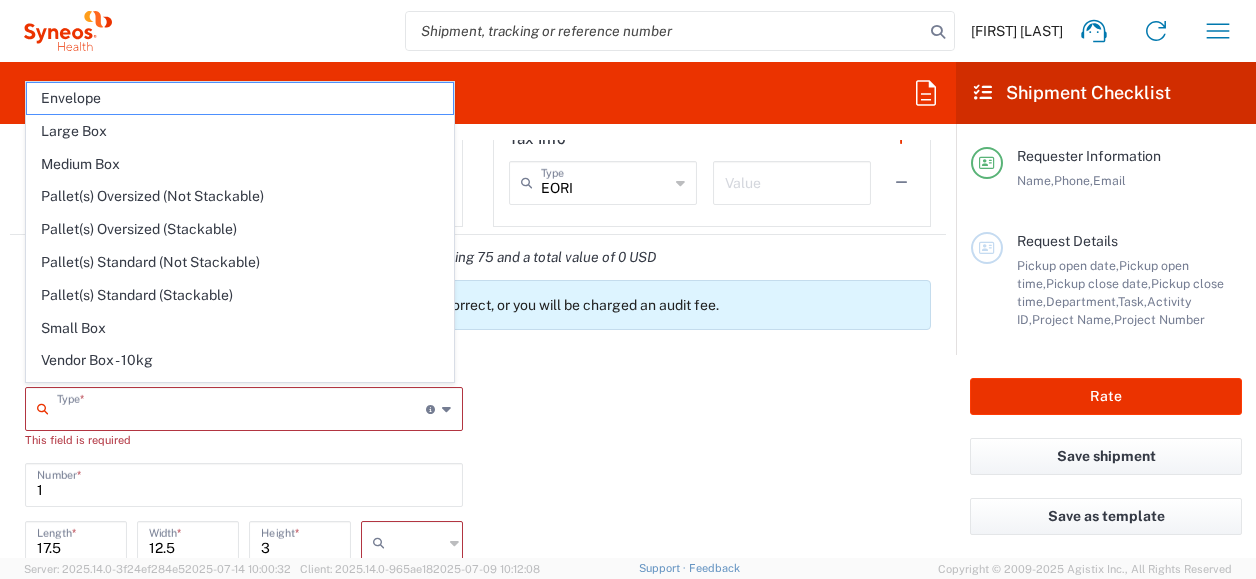 click at bounding box center (241, 407) 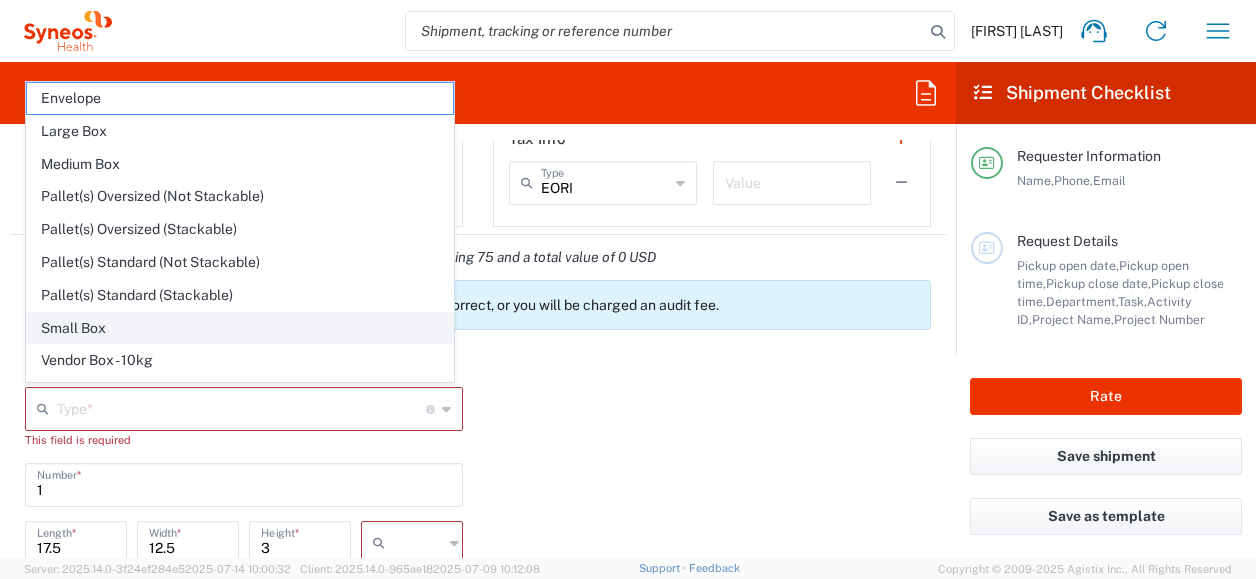 click on "Small Box" 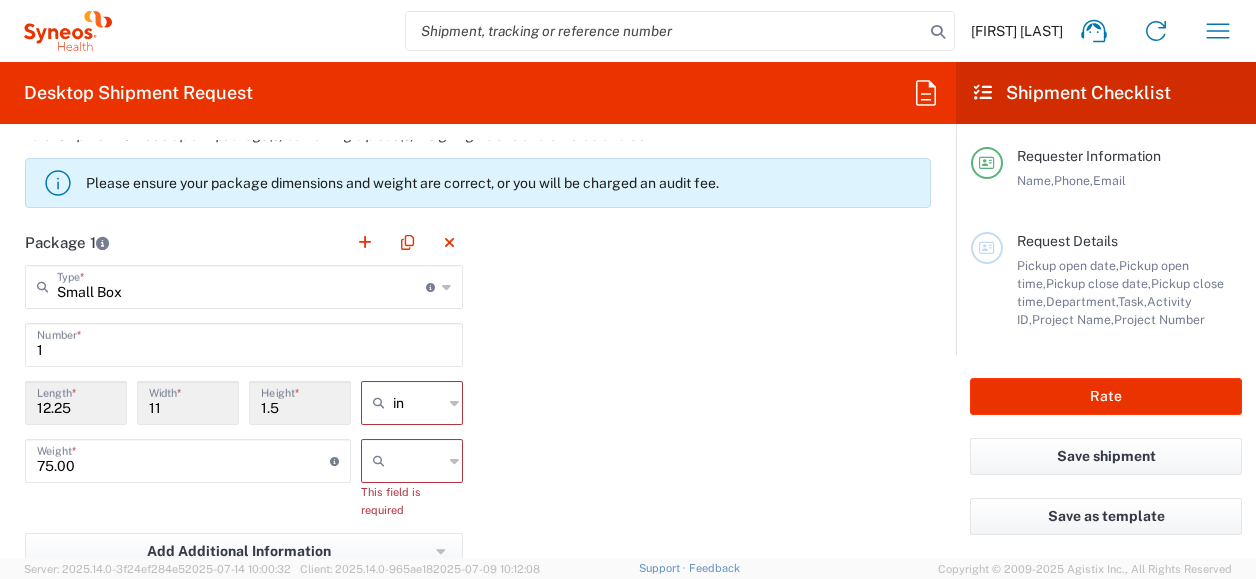 scroll, scrollTop: 1703, scrollLeft: 0, axis: vertical 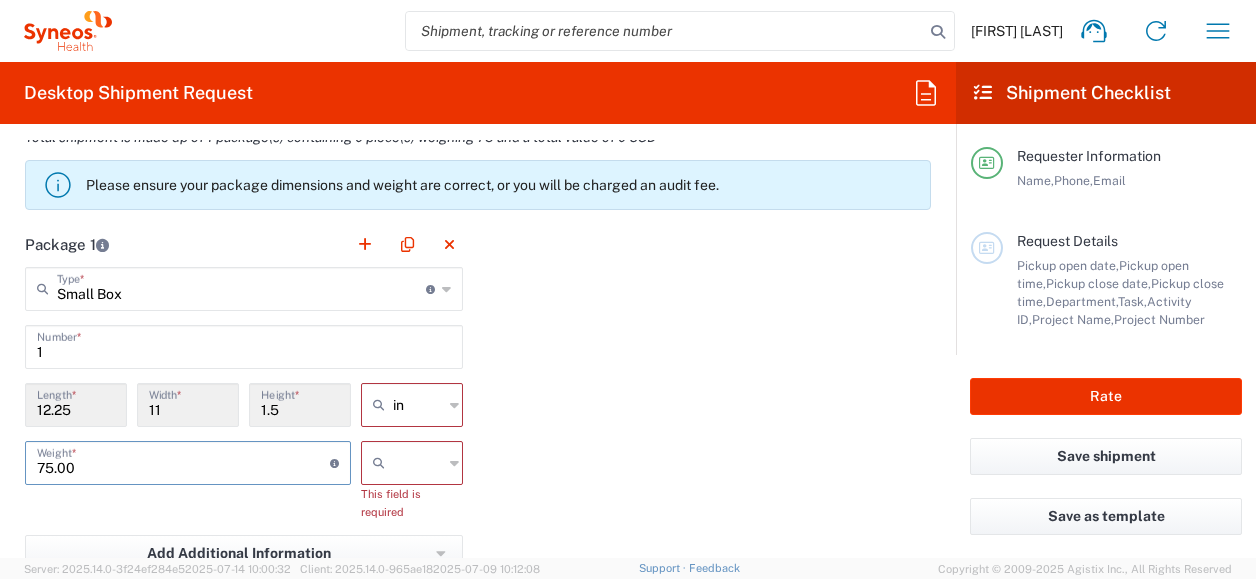 drag, startPoint x: 236, startPoint y: 462, endPoint x: 10, endPoint y: 451, distance: 226.26755 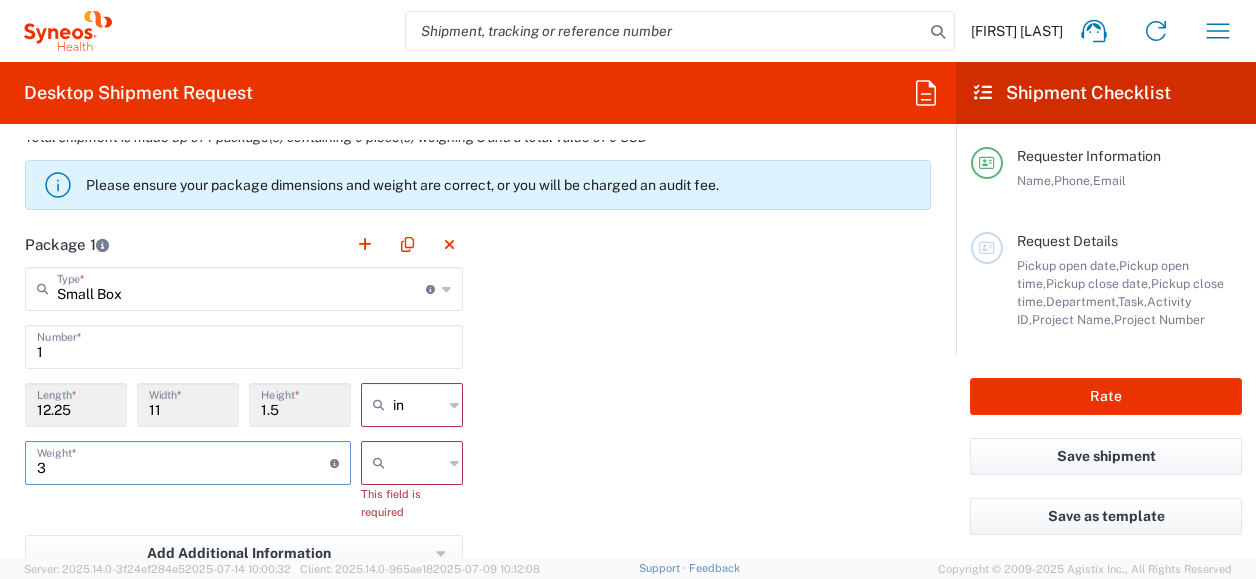 type on "3" 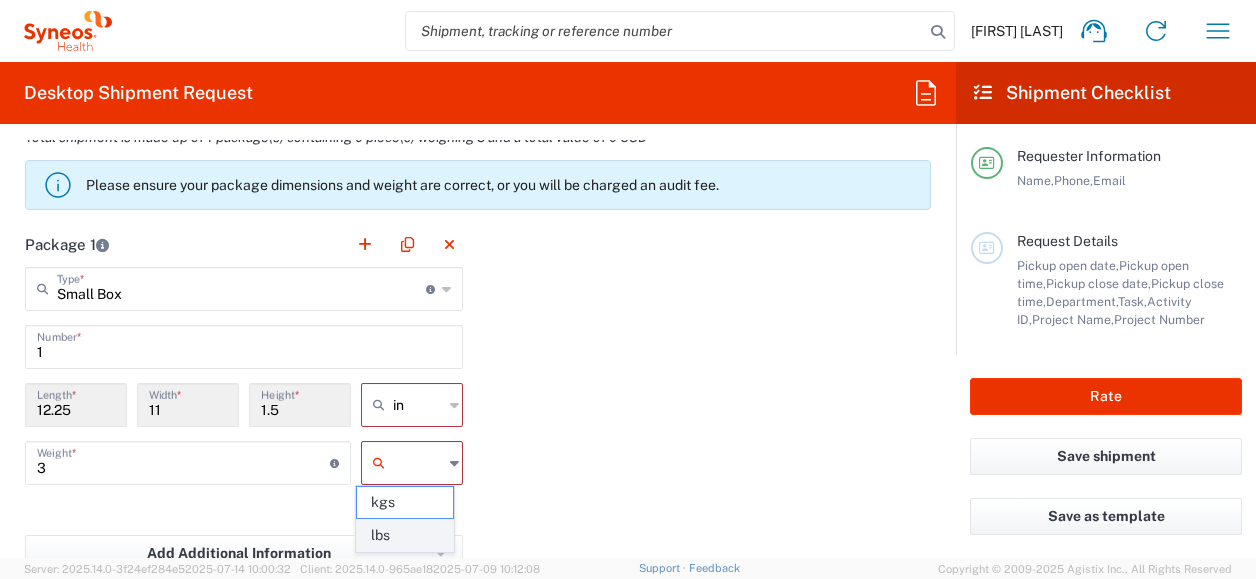 click on "lbs" 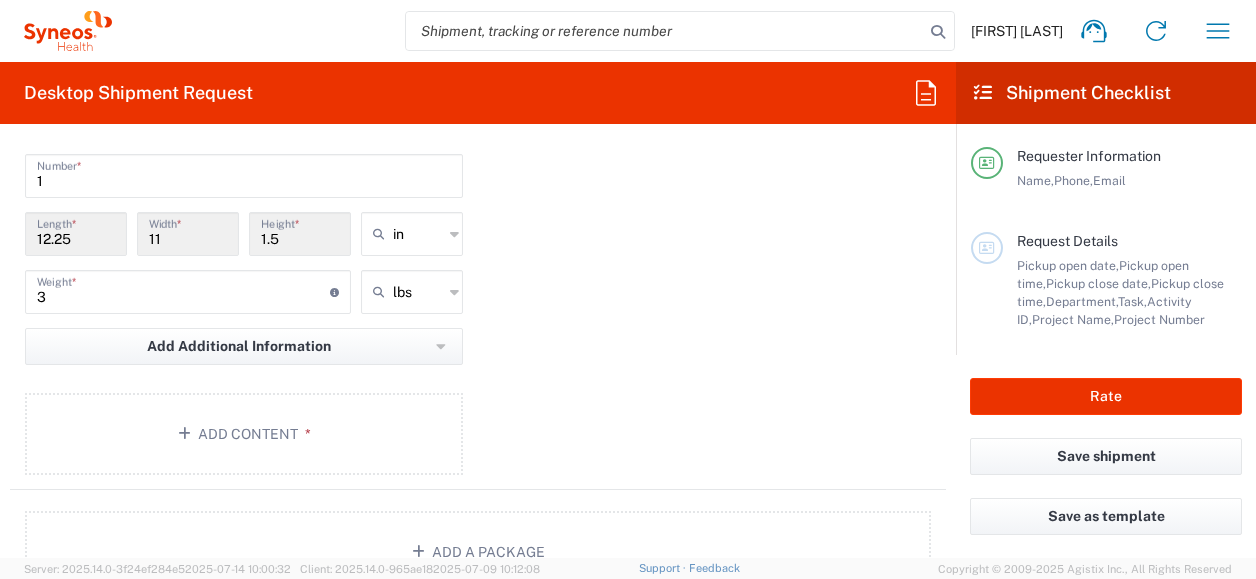 scroll, scrollTop: 1875, scrollLeft: 0, axis: vertical 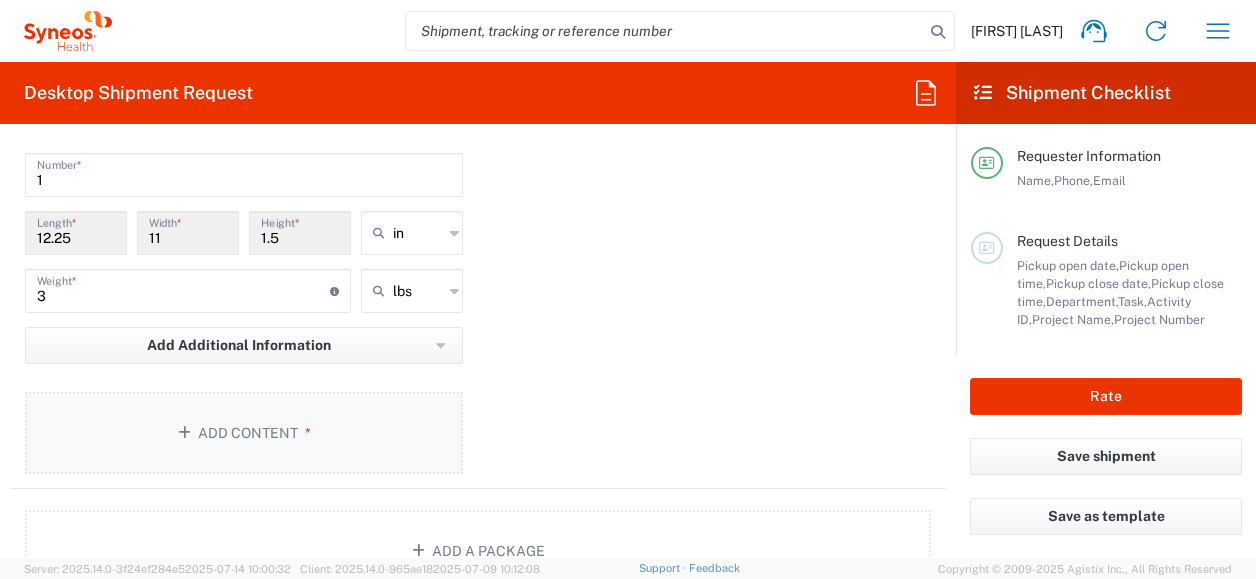 click on "Add Content *" 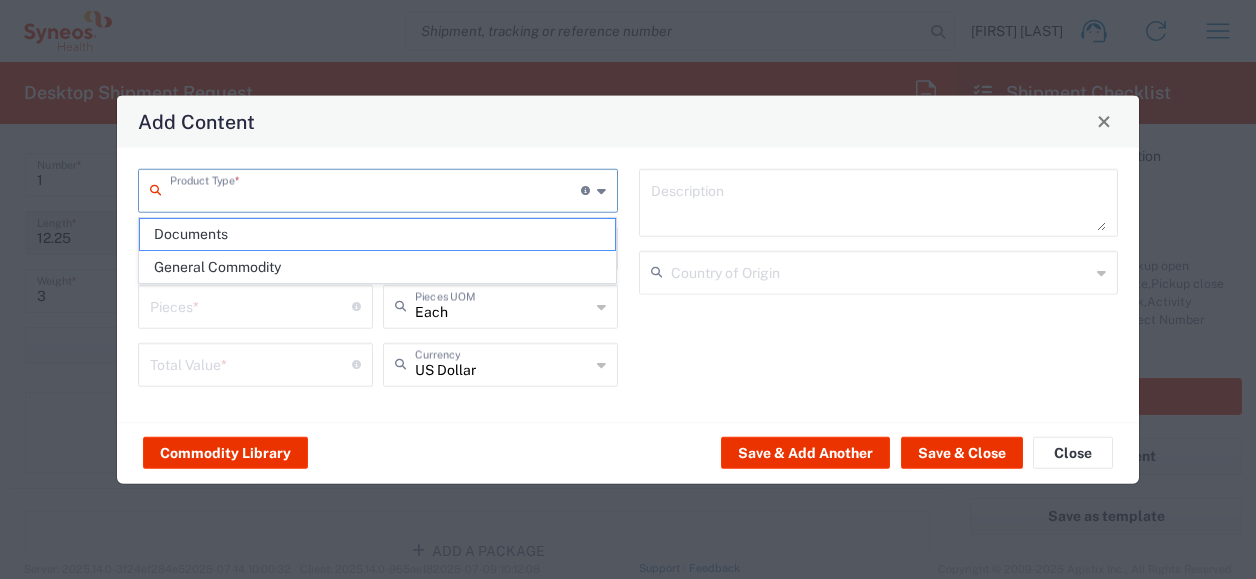 click at bounding box center [375, 188] 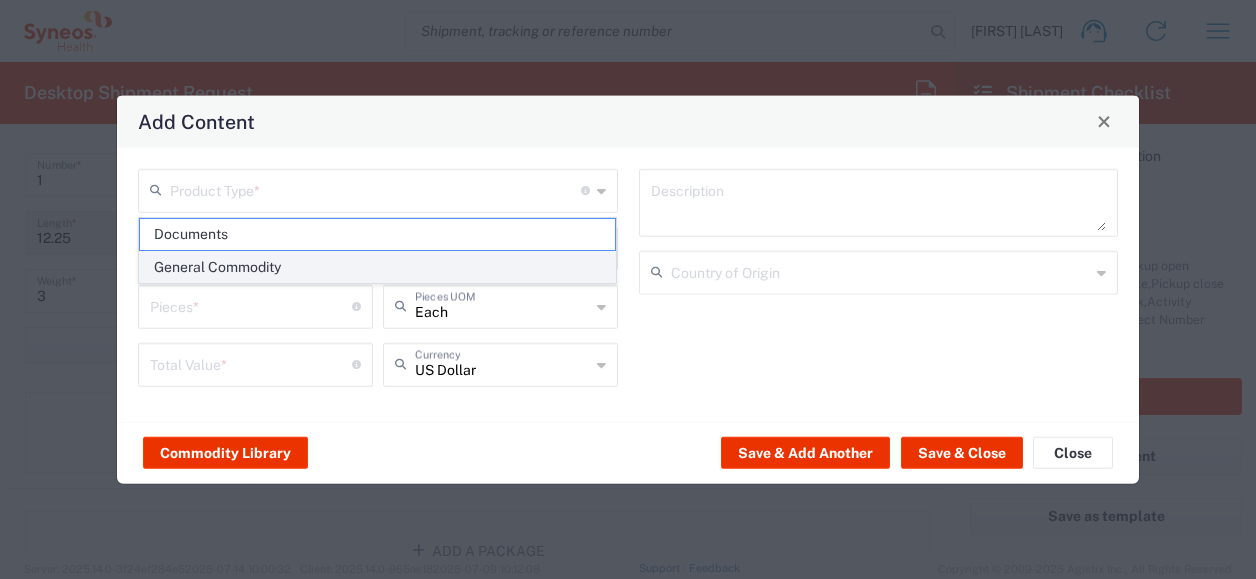 click on "General Commodity" 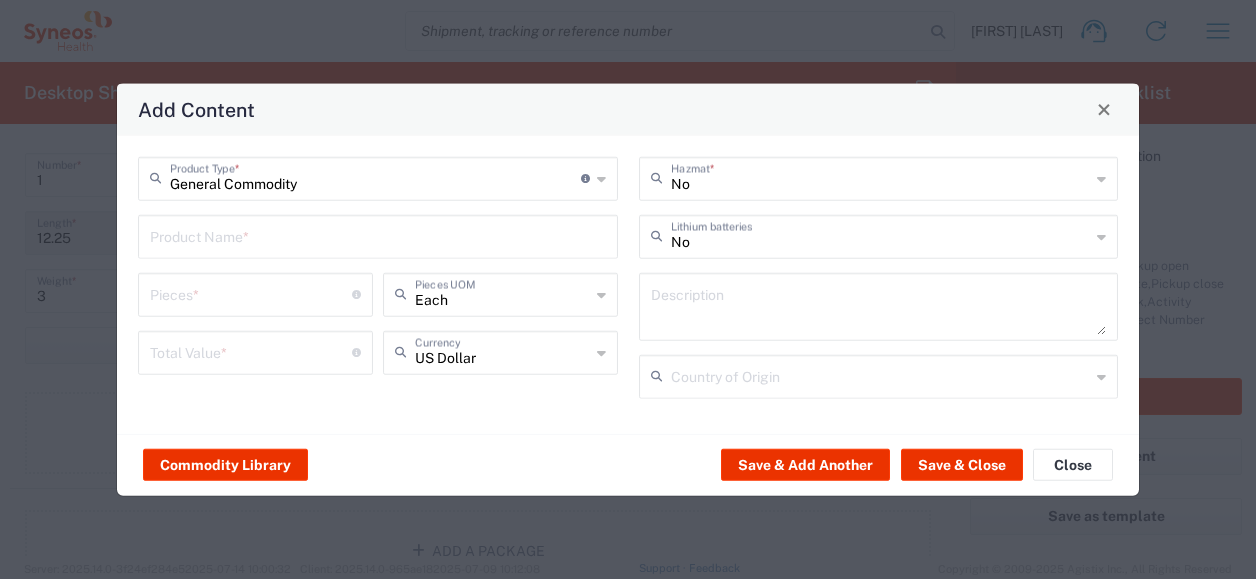 click at bounding box center [378, 234] 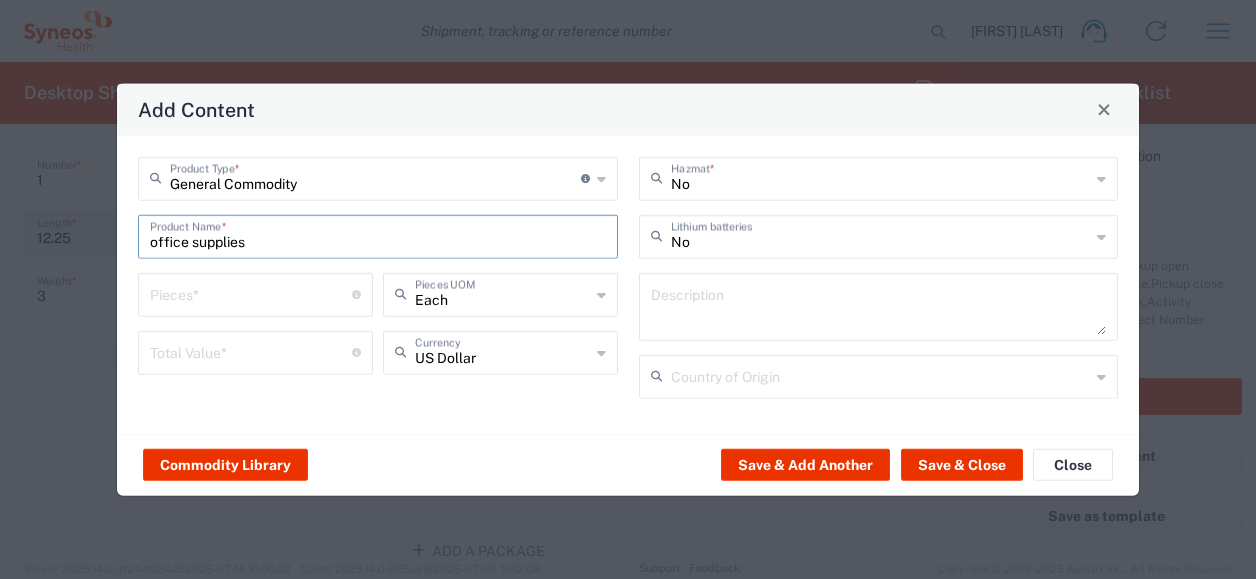 type on "office supplies" 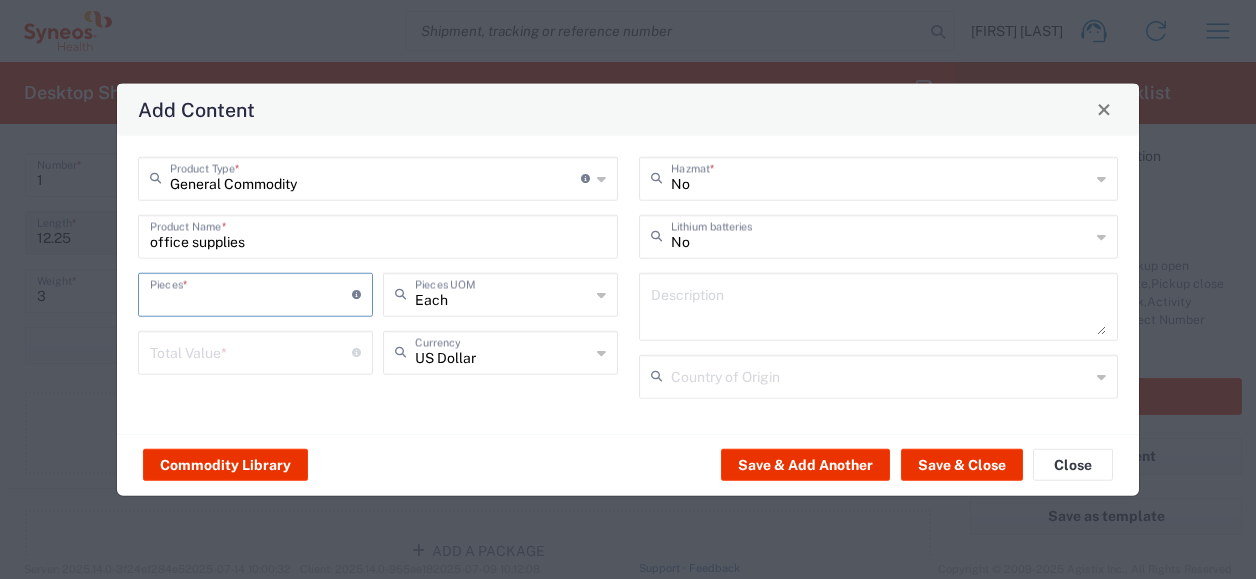 click at bounding box center [251, 292] 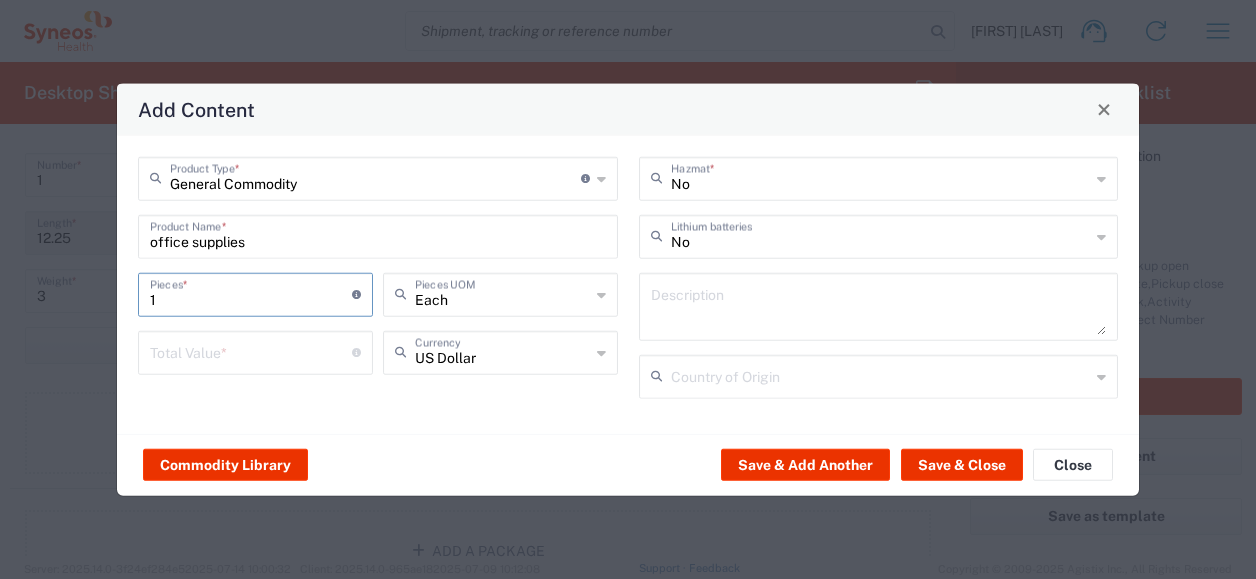 type on "1" 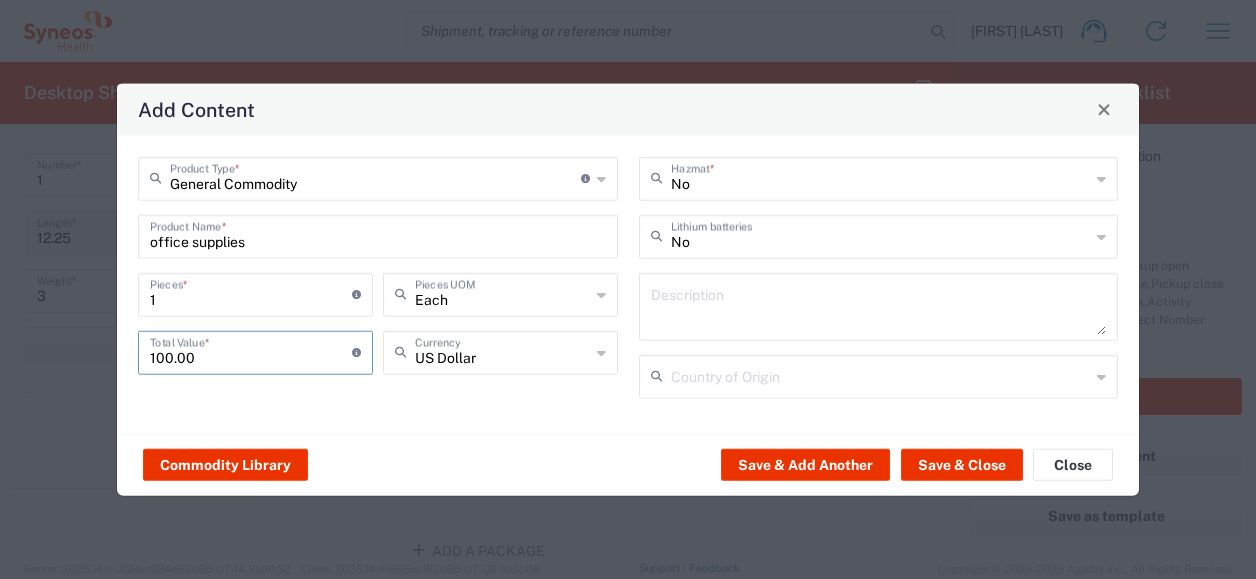 type on "100.00" 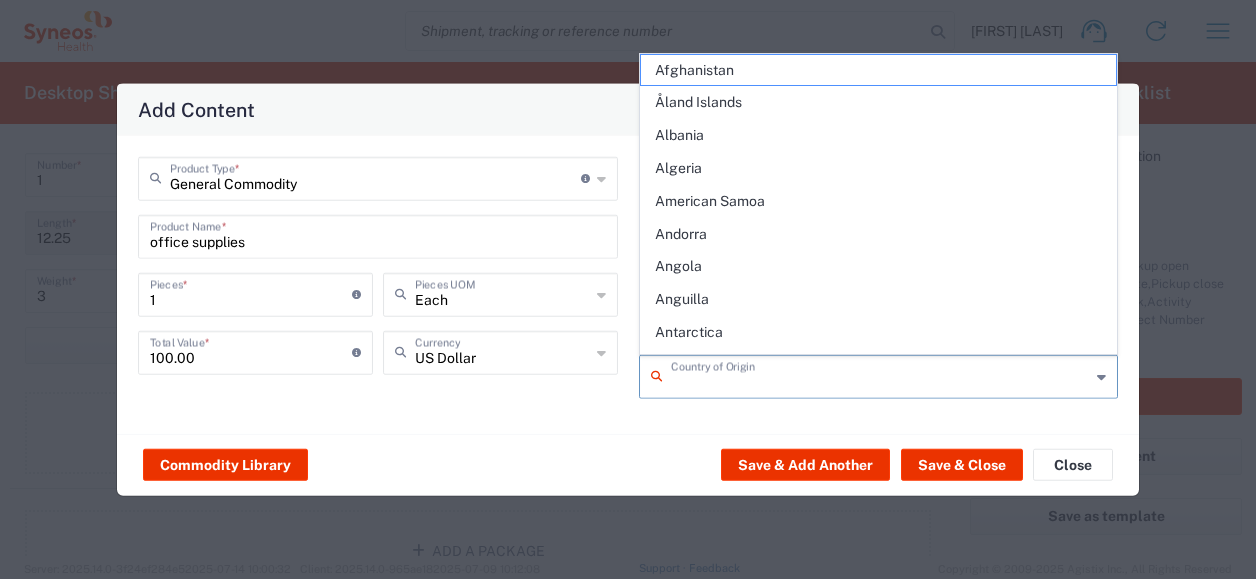 click at bounding box center [881, 374] 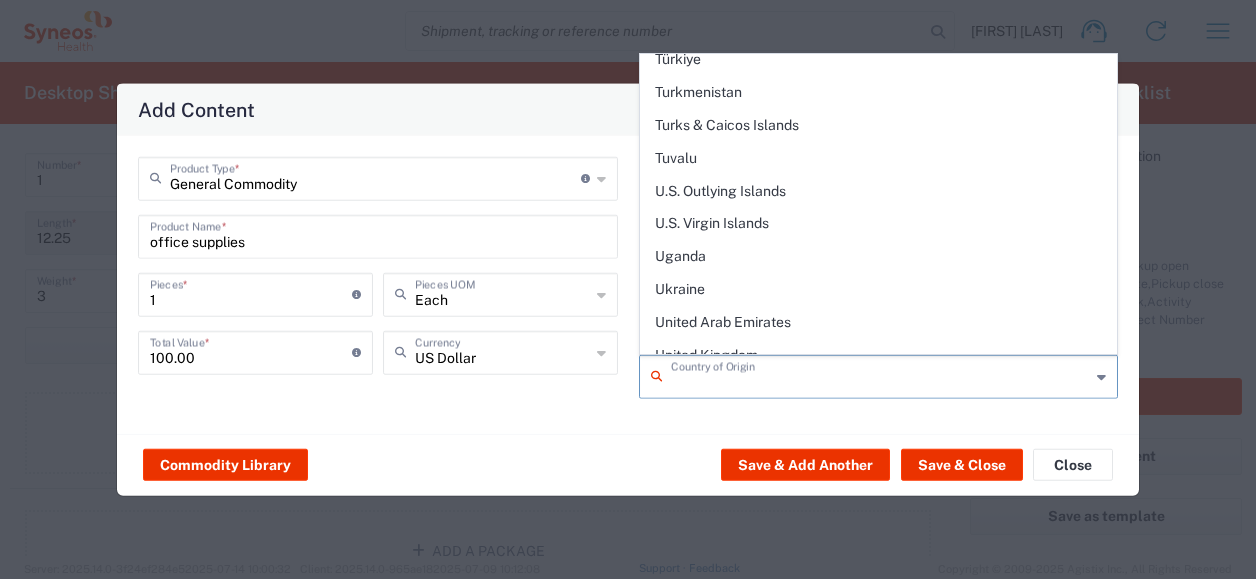 scroll, scrollTop: 7442, scrollLeft: 0, axis: vertical 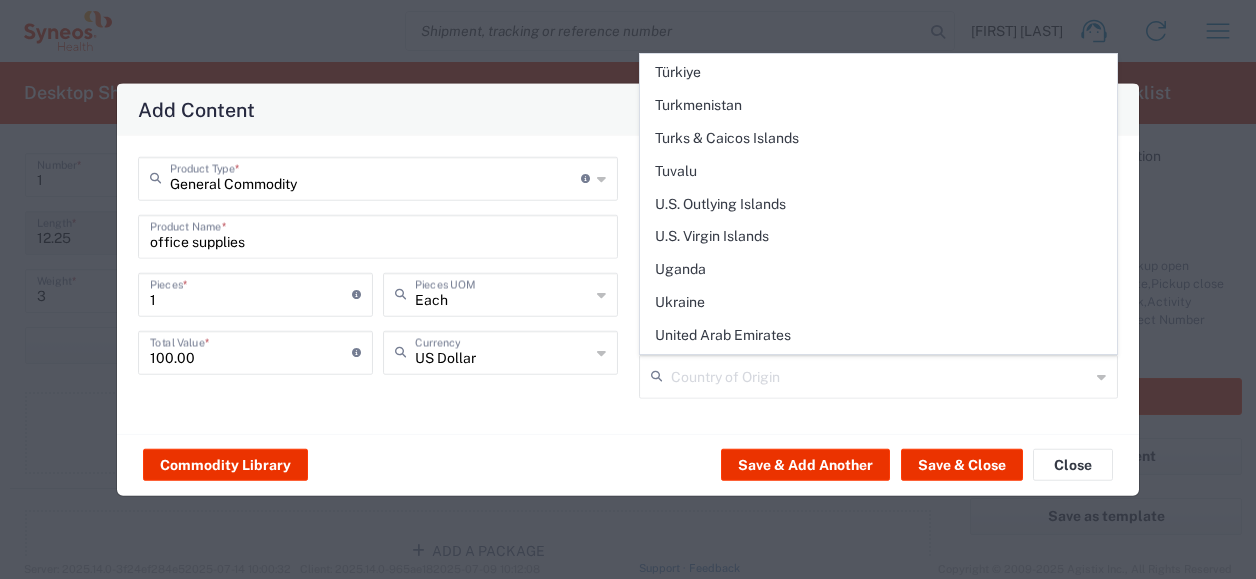 click on "United States" 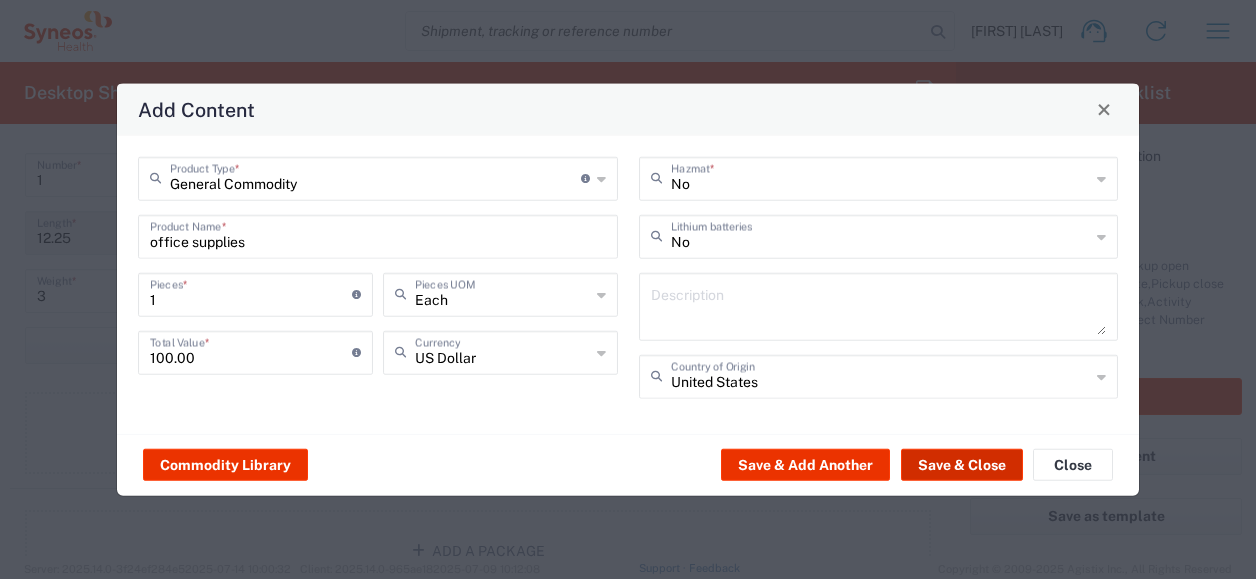 click on "Save & Close" 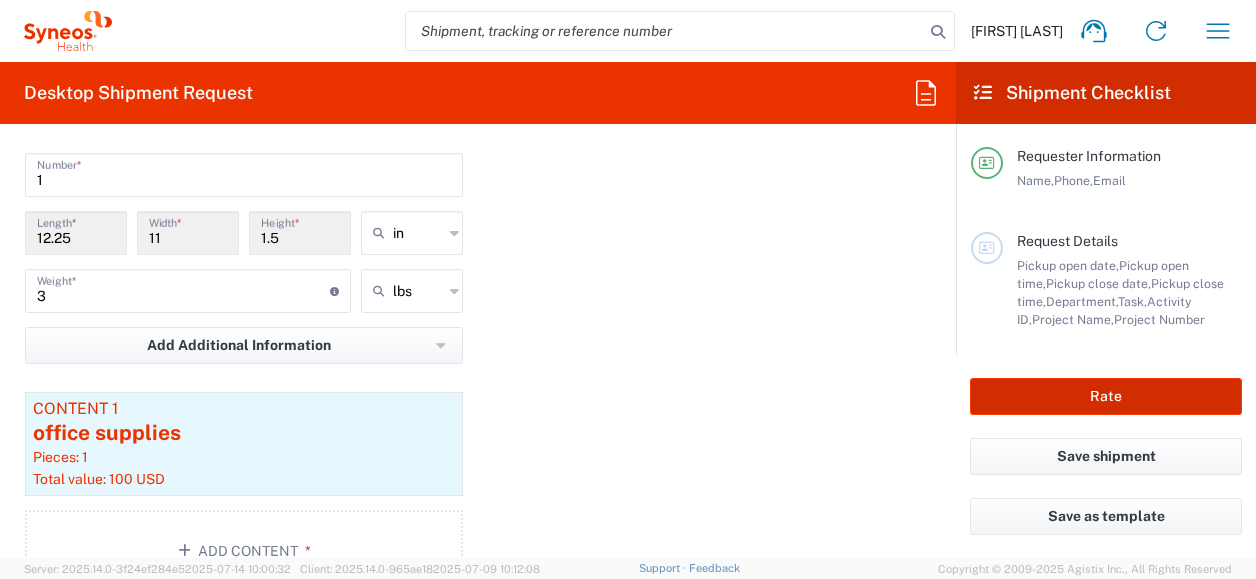 click on "Rate" 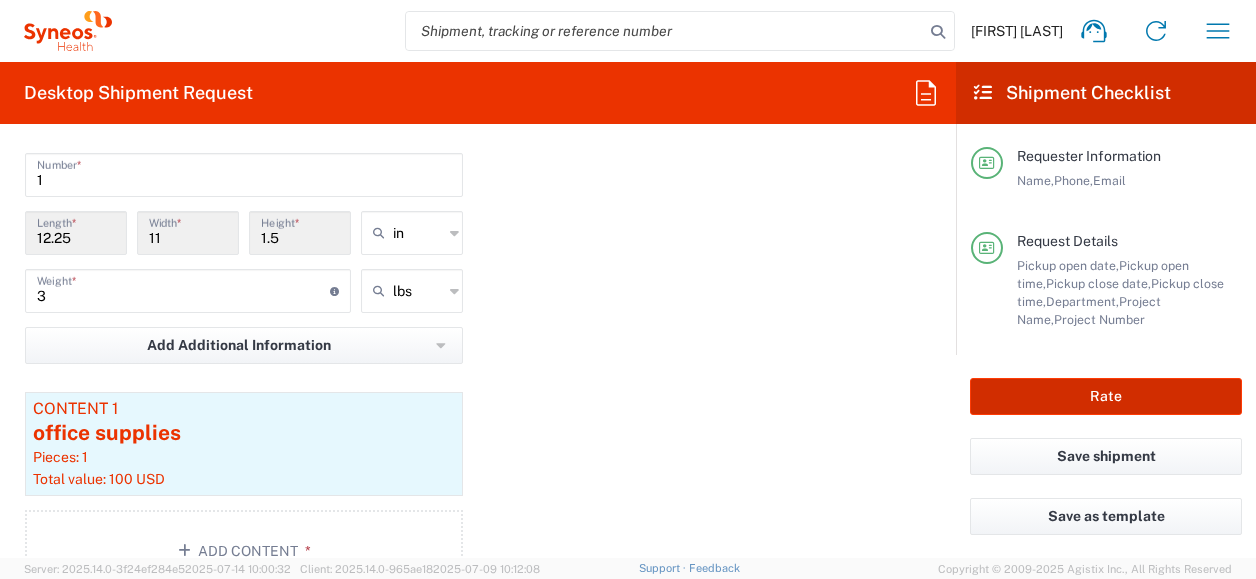 type on "3226 DEPARTMENTAL EXPENSE" 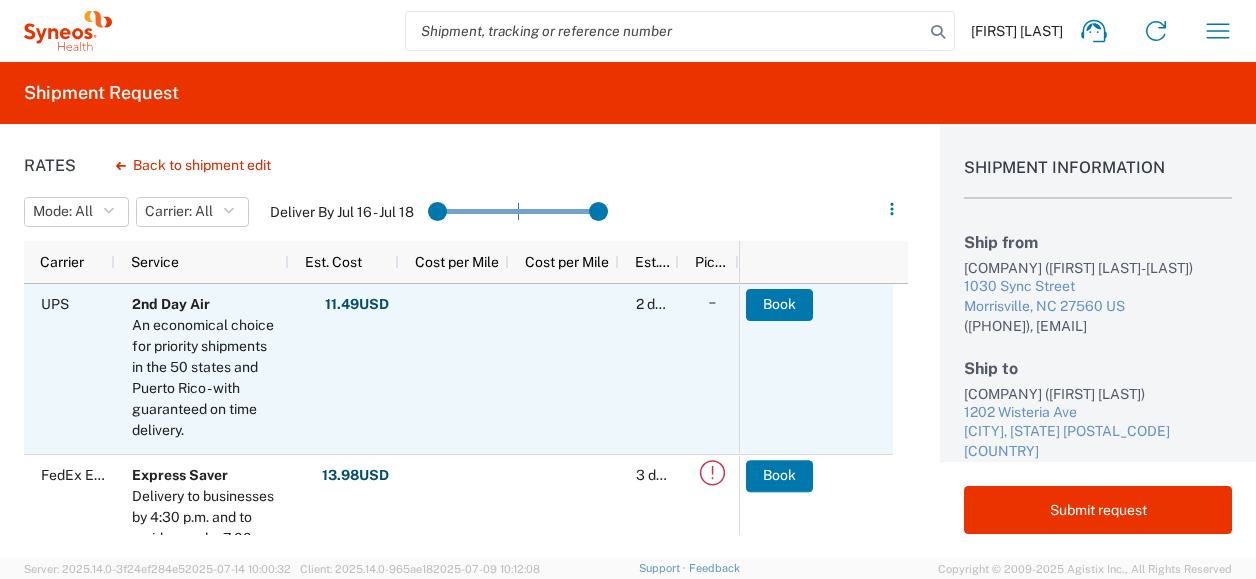scroll, scrollTop: 123, scrollLeft: 0, axis: vertical 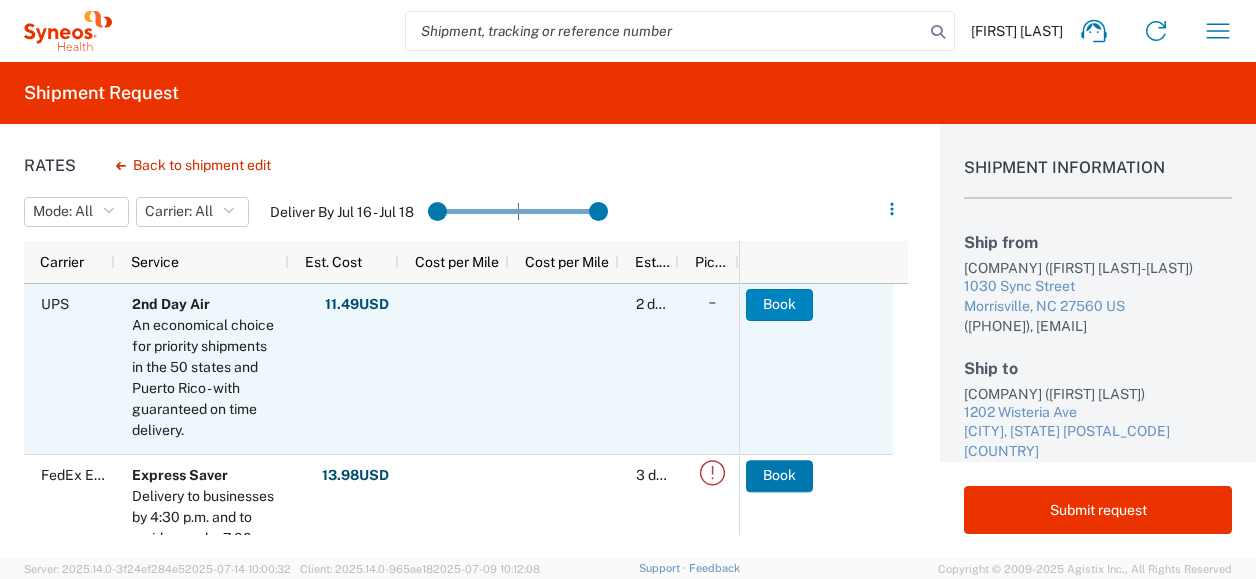 click on "Book" 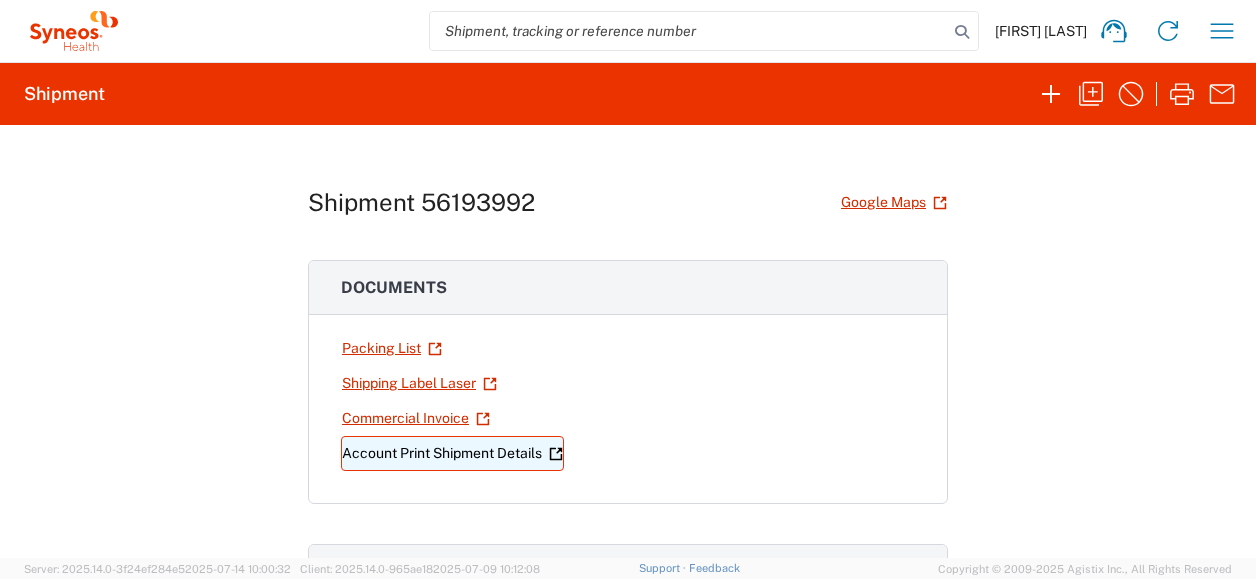 click on "Account Print Shipment Details" 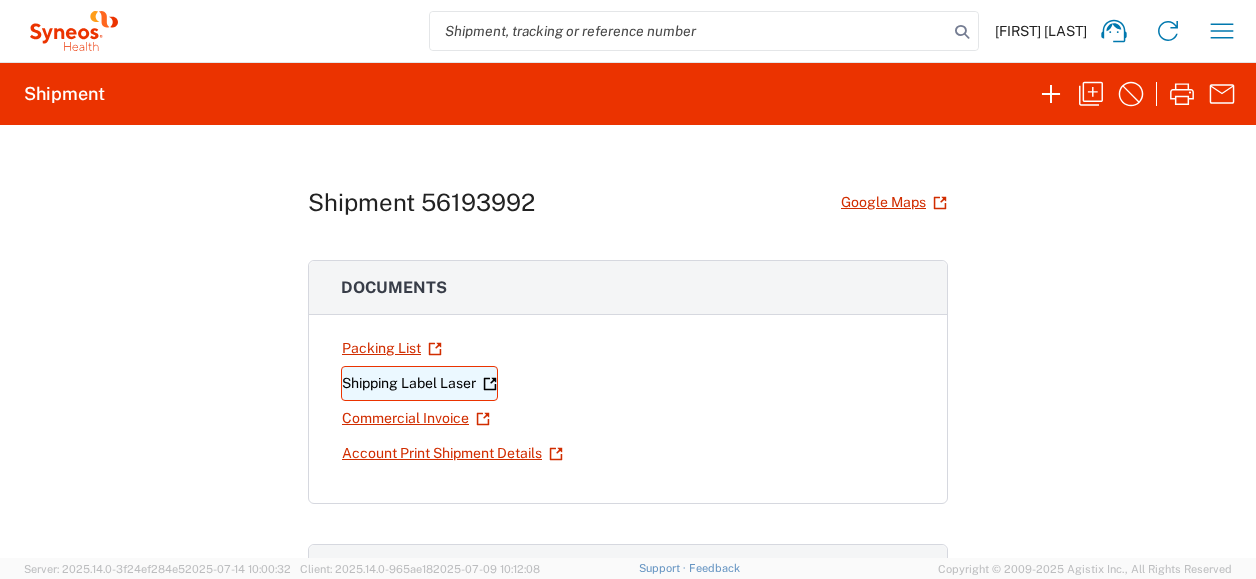 click on "Shipping Label Laser" 